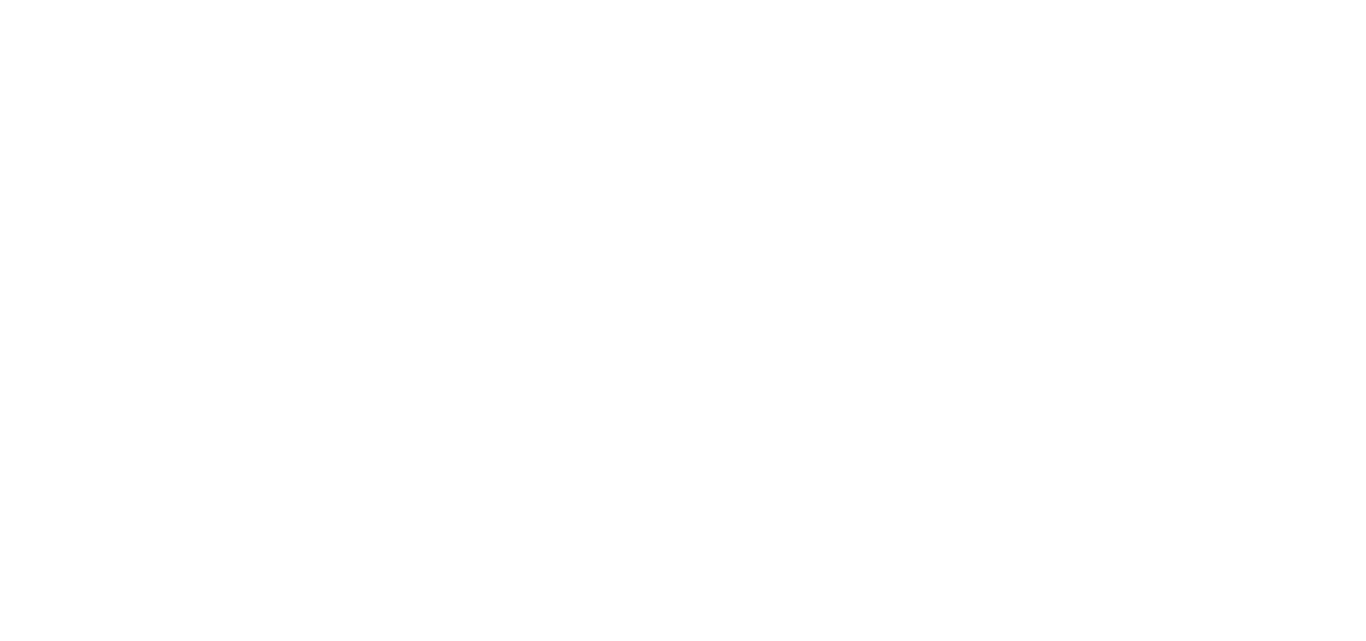 scroll, scrollTop: 0, scrollLeft: 0, axis: both 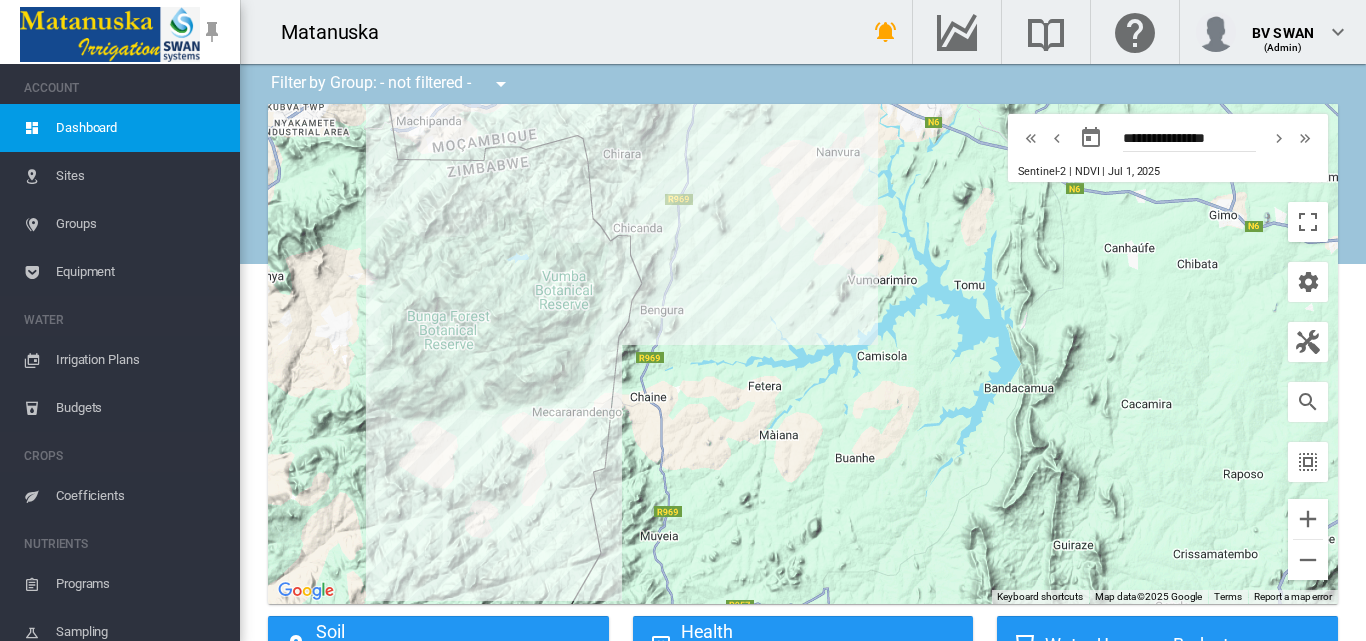 click on "Irrigation Plans" at bounding box center (140, 360) 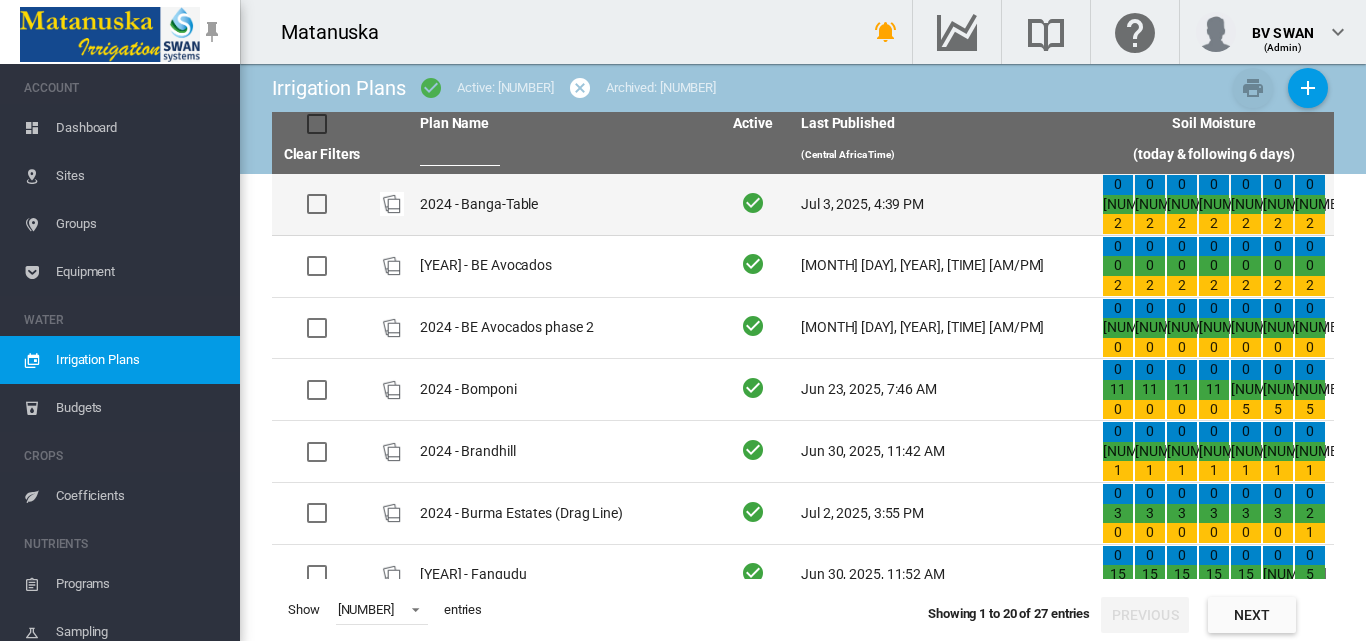 click on "2024 - Banga-Table" at bounding box center (562, 204) 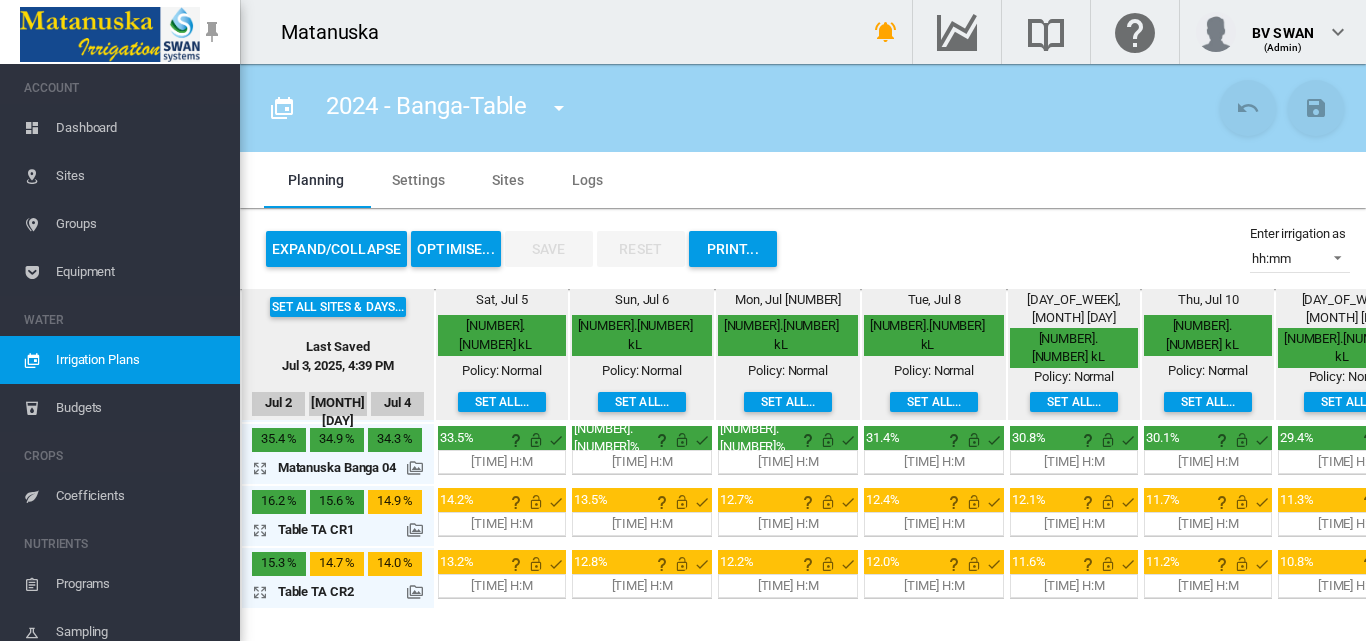scroll, scrollTop: 240, scrollLeft: 0, axis: vertical 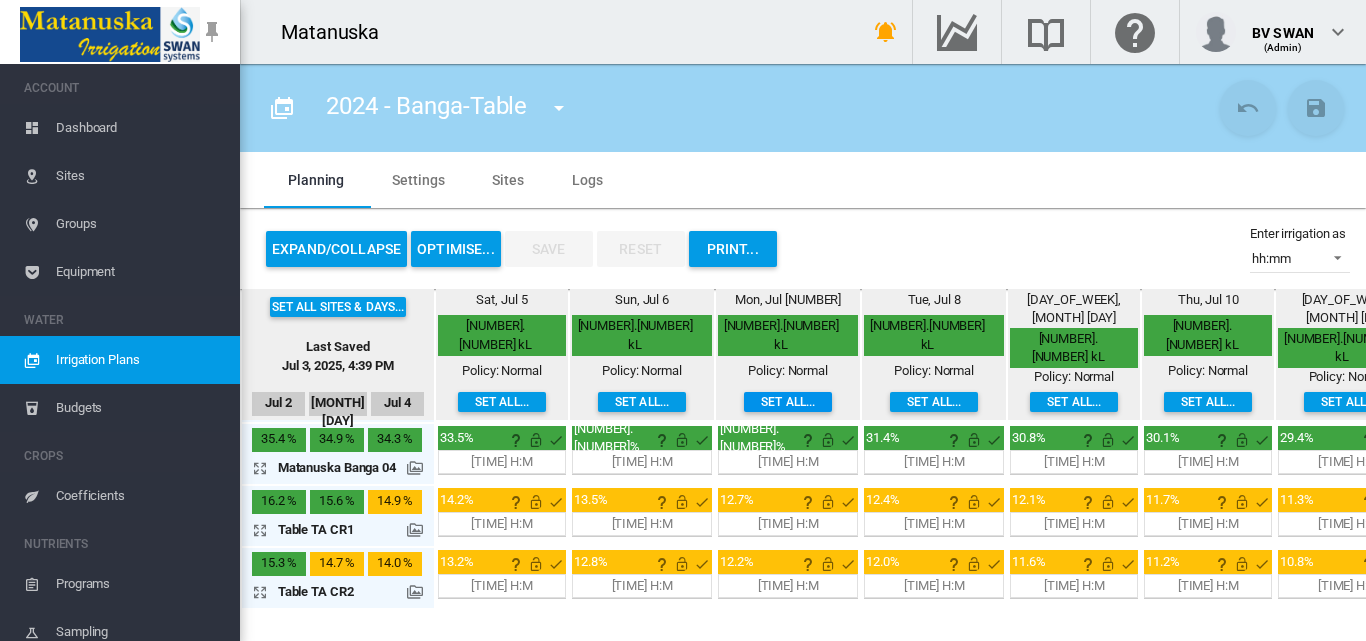 click on "Set all..." at bounding box center (502, 402) 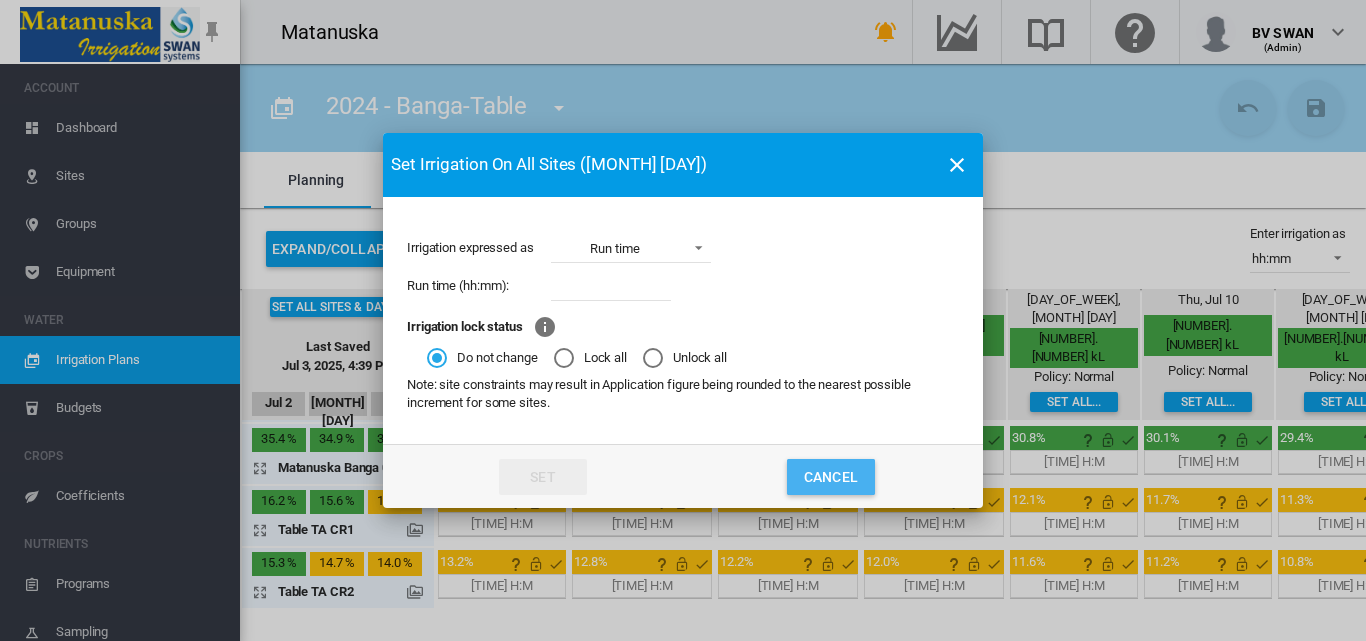 click on "Cancel" at bounding box center [831, 477] 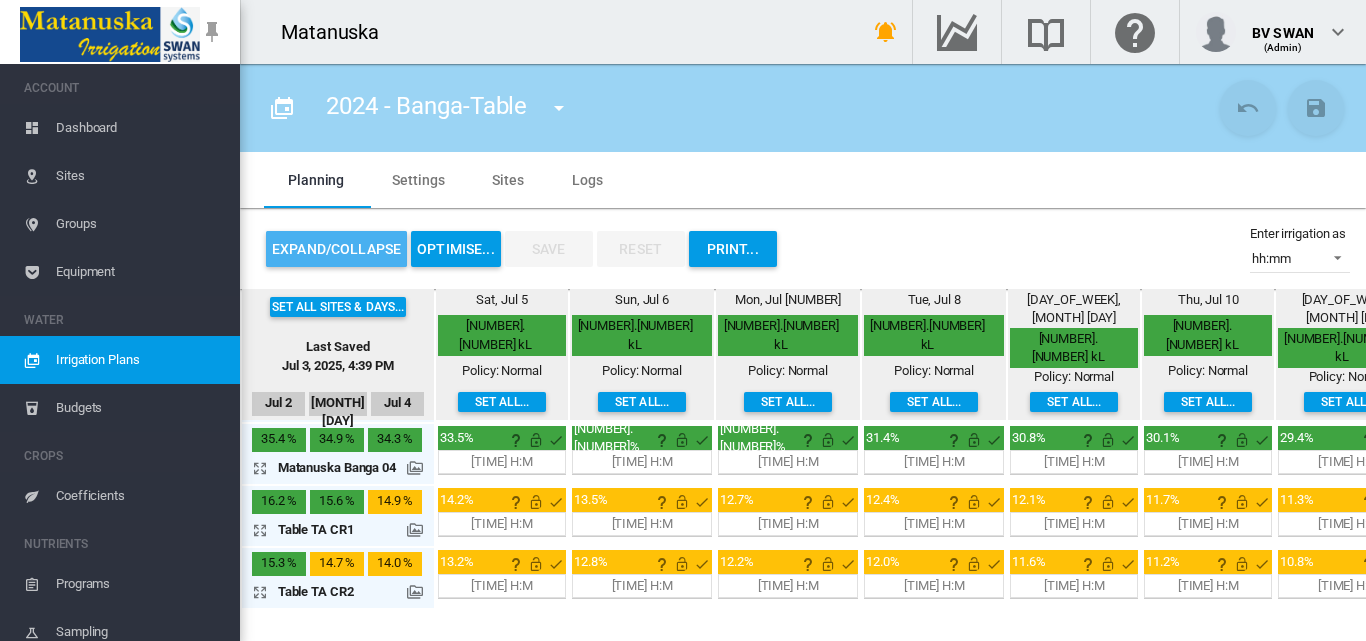 click on "Expand/Collapse" at bounding box center (336, 249) 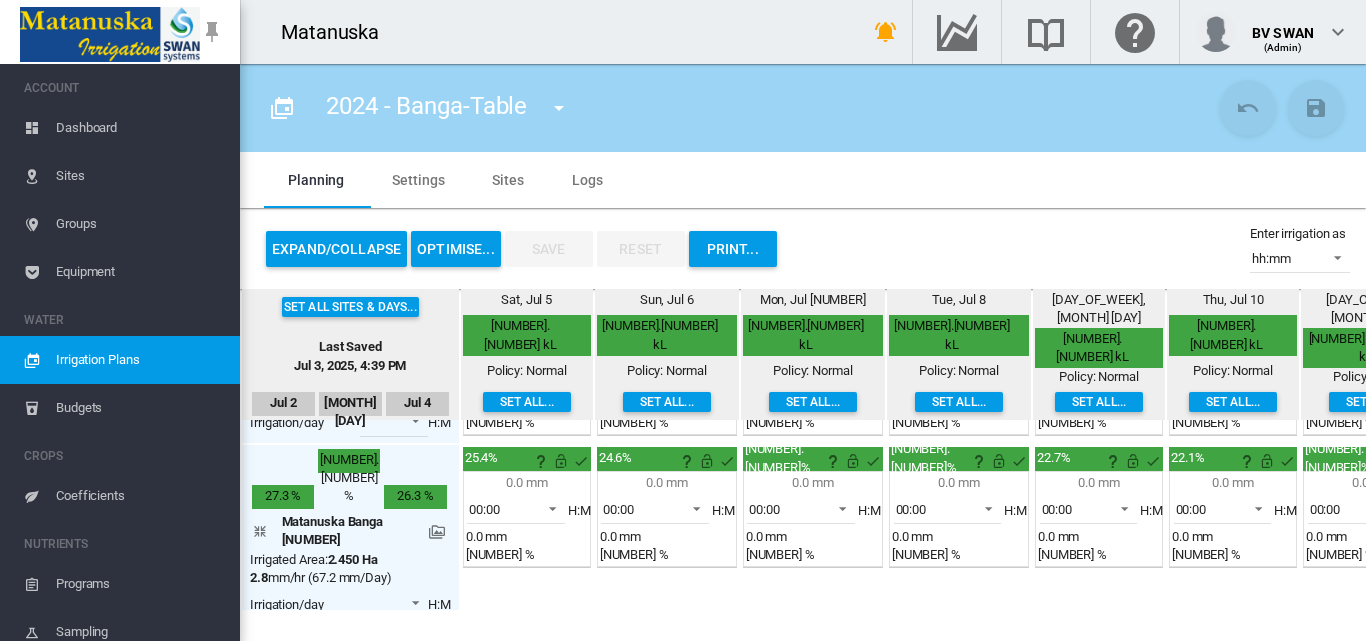scroll, scrollTop: 0, scrollLeft: 0, axis: both 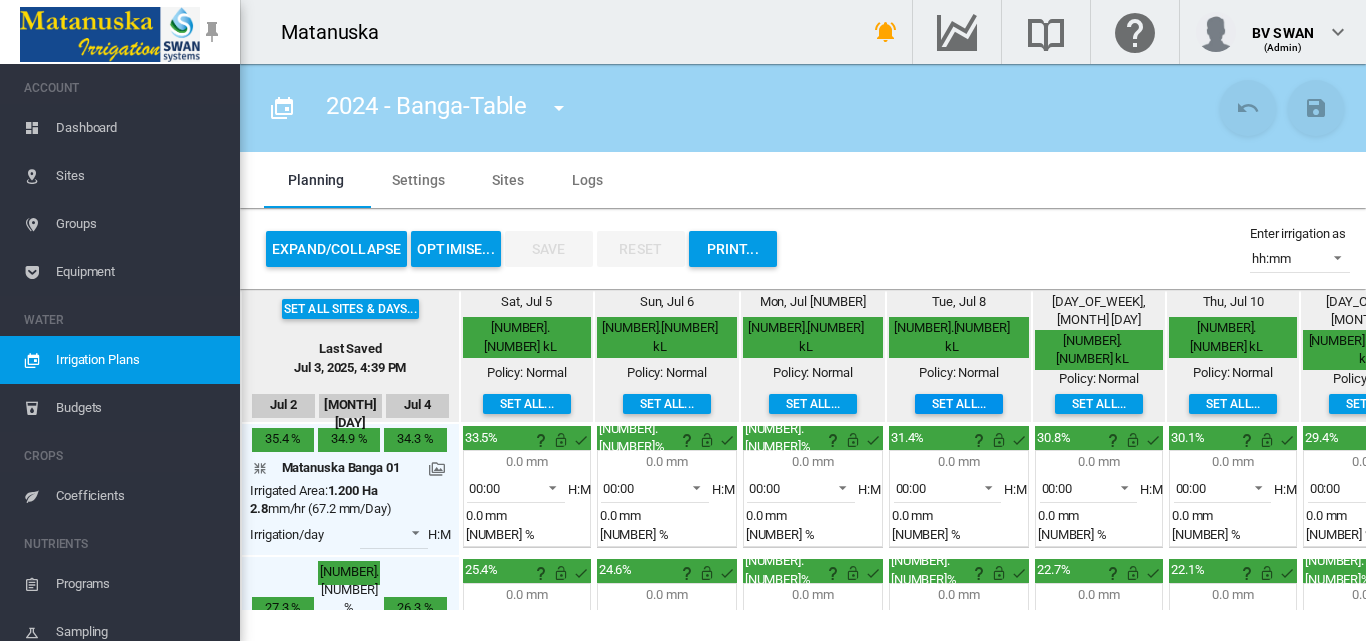 click on "Set all..." at bounding box center (527, 404) 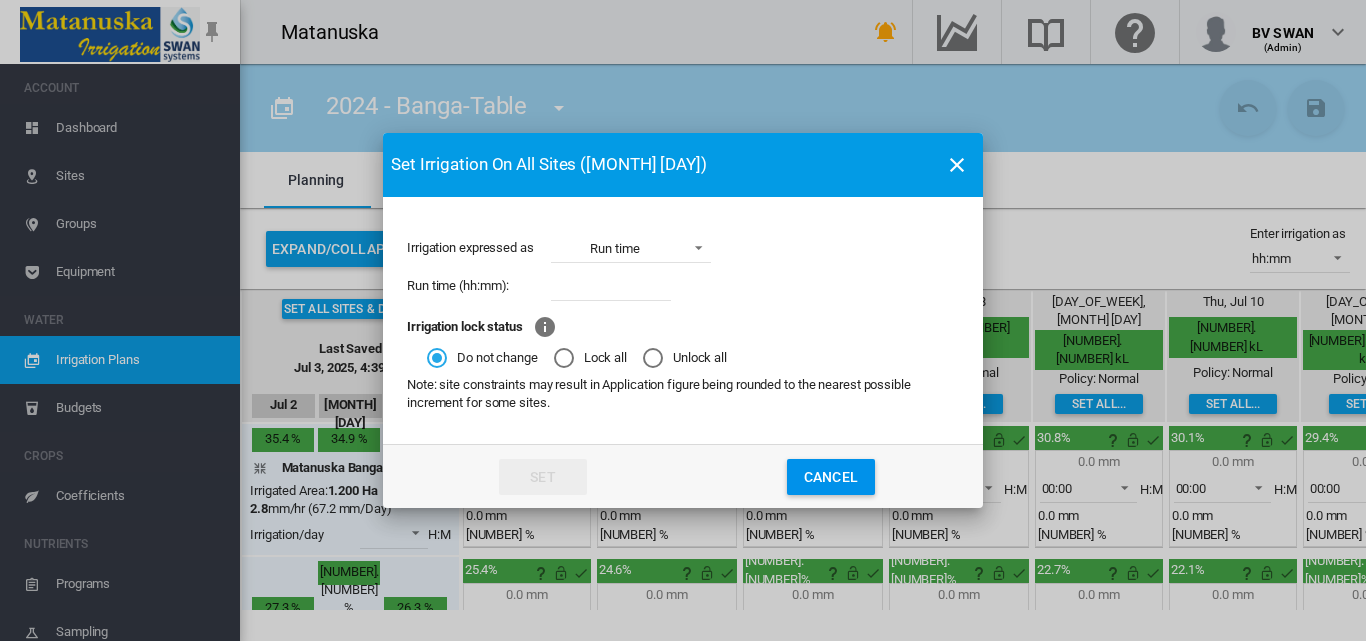 click at bounding box center (611, 286) 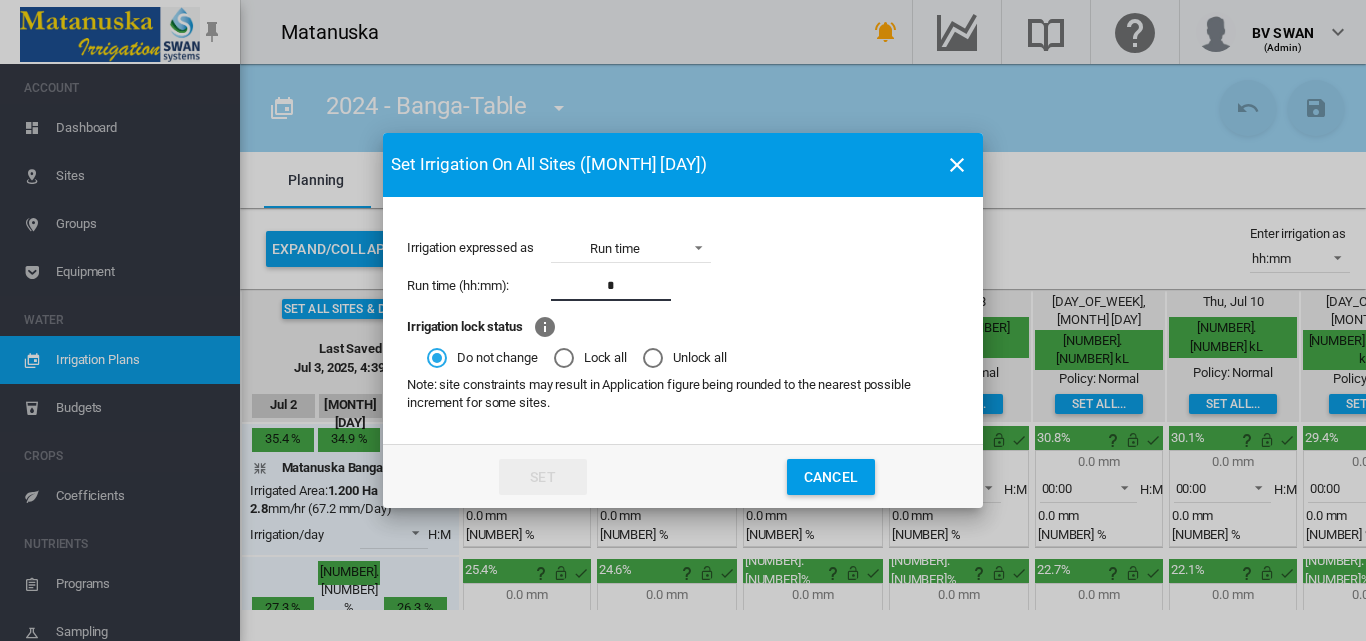 type on "****" 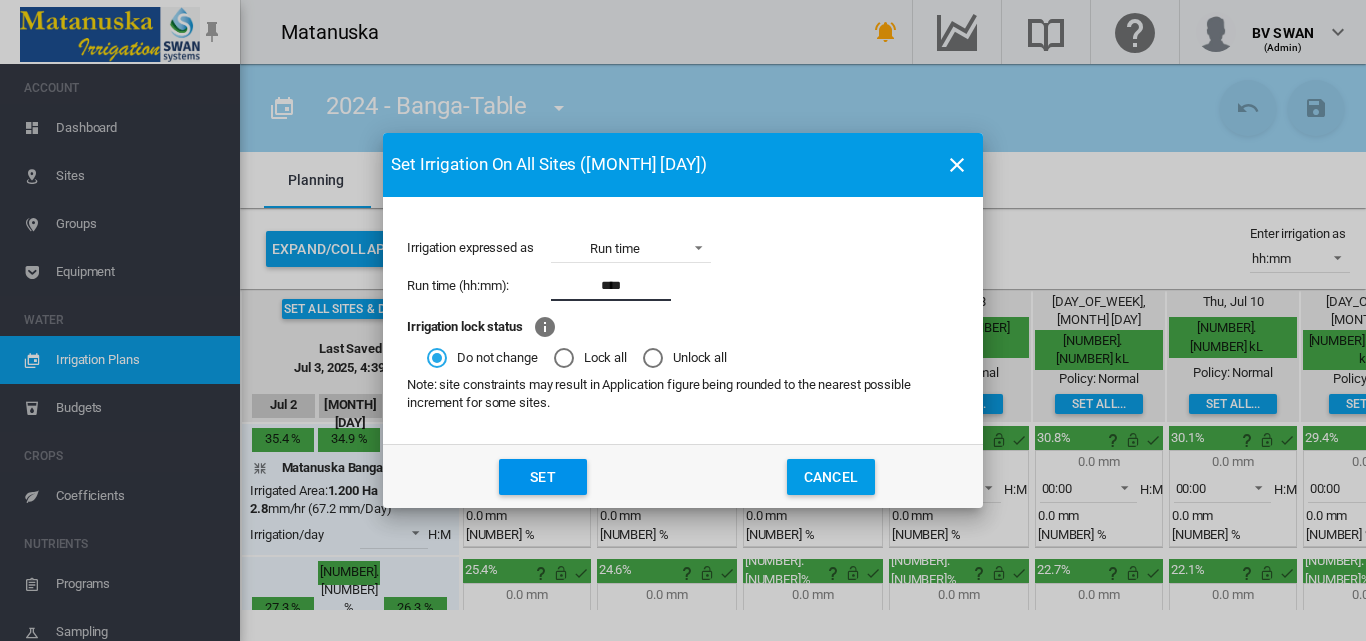 click on "Set" at bounding box center [543, 477] 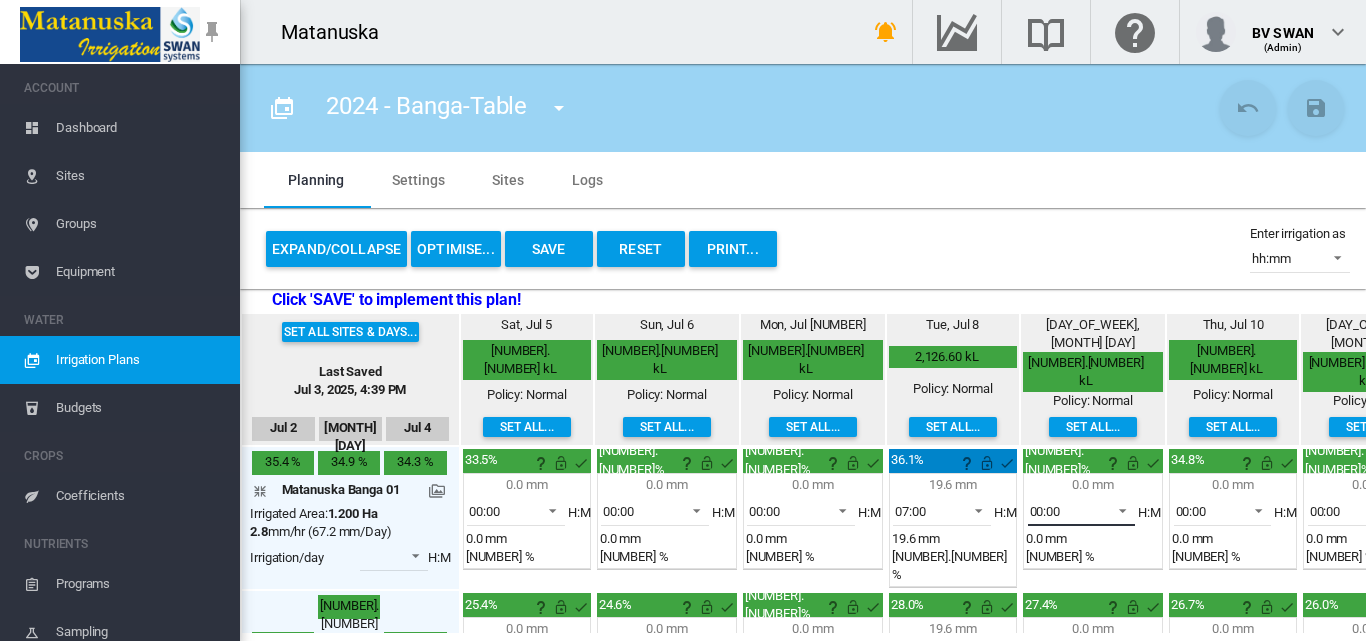 click at bounding box center [1117, 509] 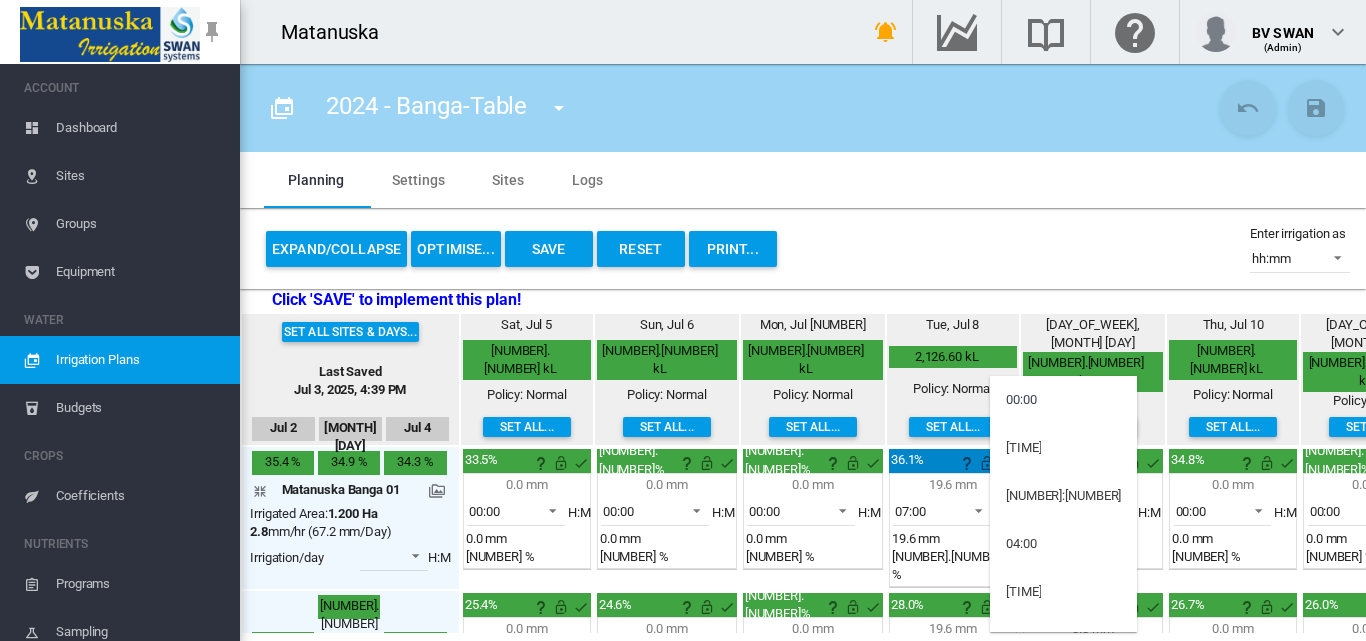 click at bounding box center [683, 320] 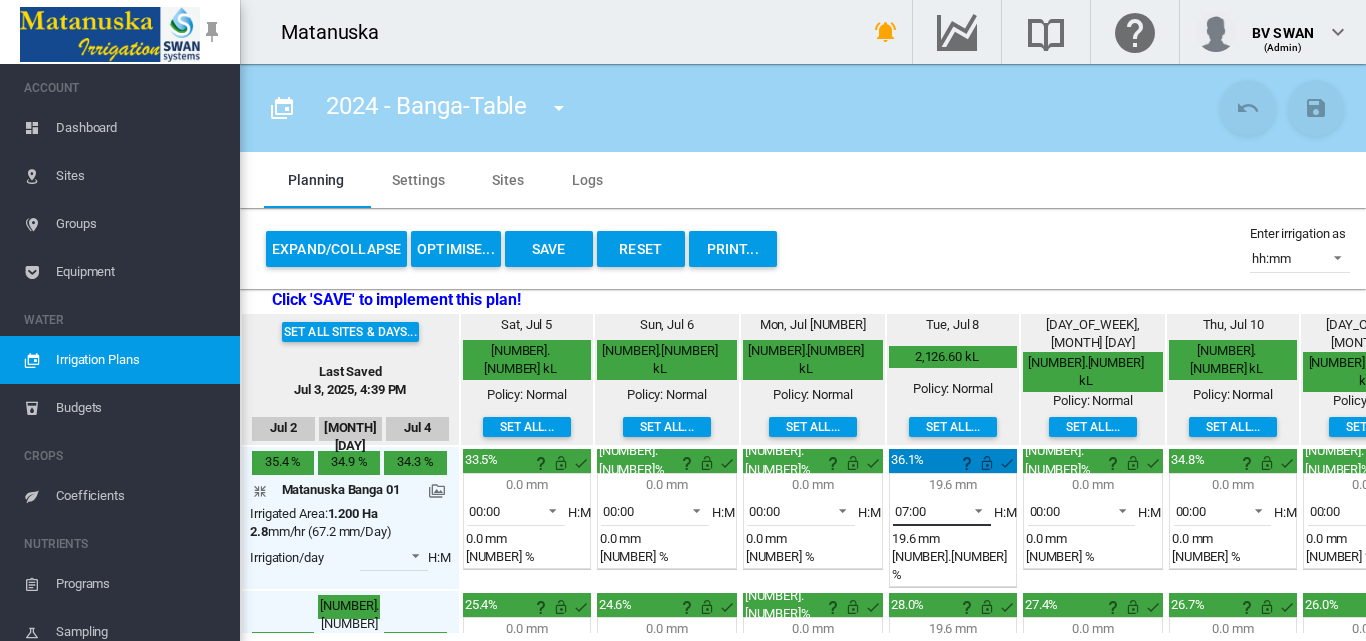 click at bounding box center [973, 509] 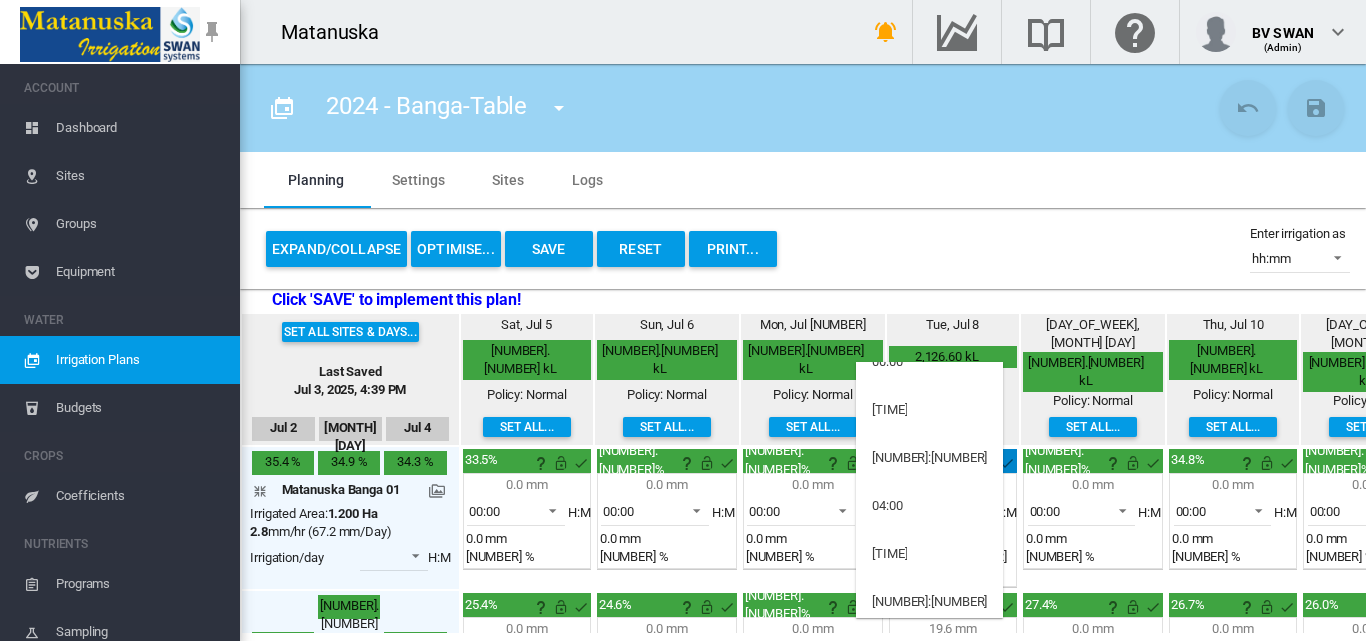 scroll, scrollTop: 0, scrollLeft: 0, axis: both 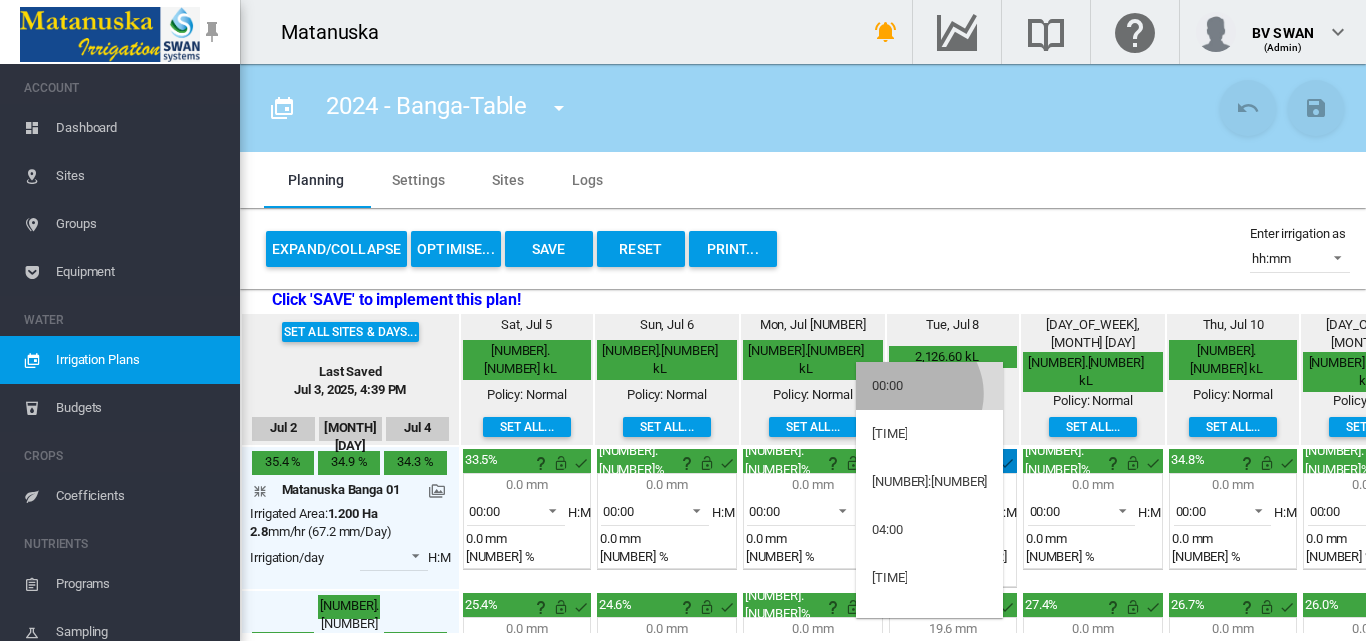 click on "00:00" at bounding box center [929, 386] 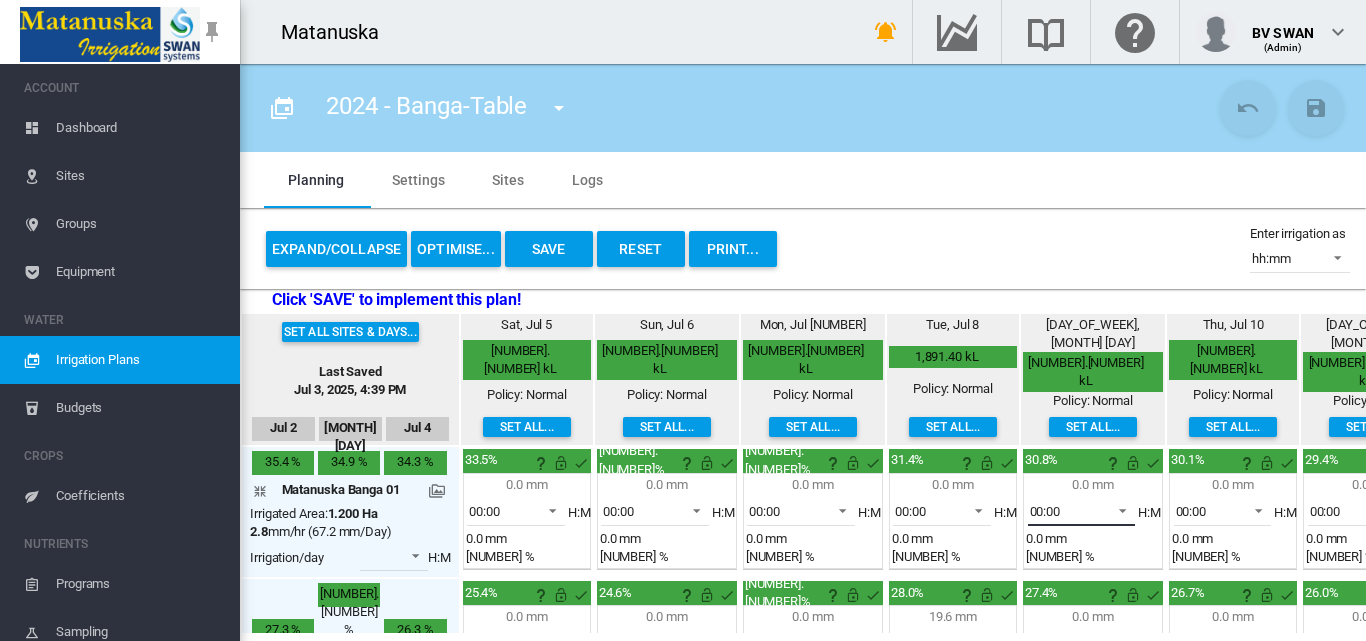 click at bounding box center (1117, 509) 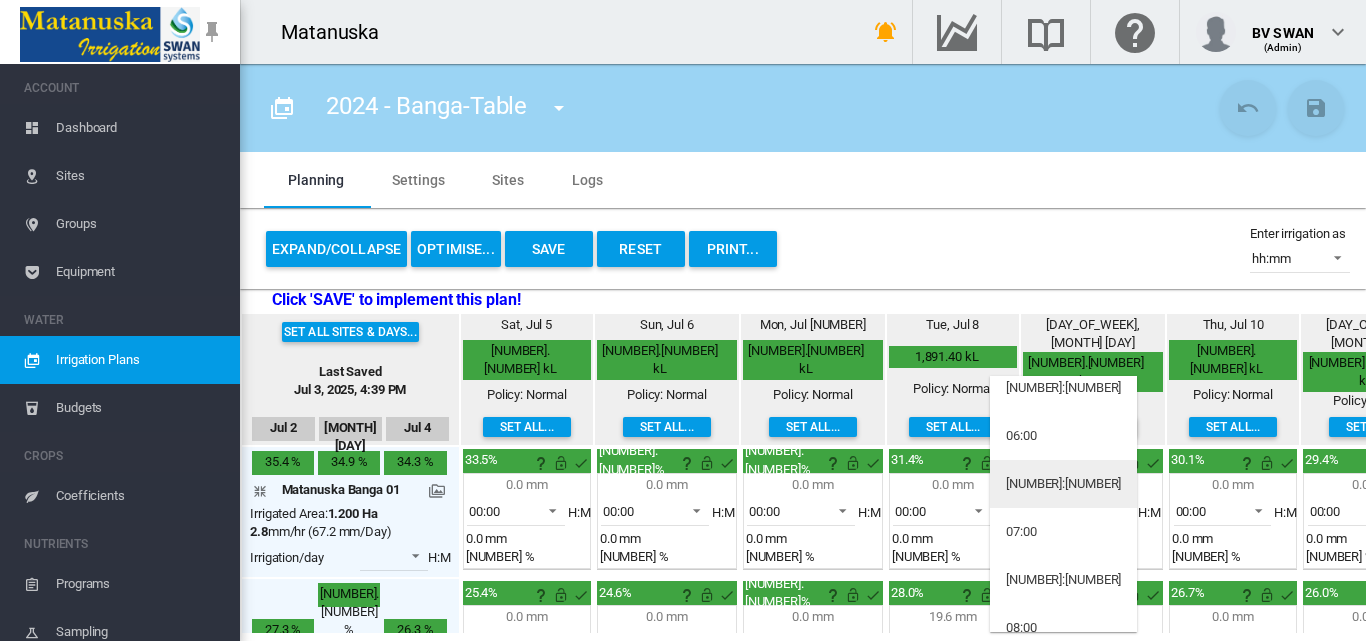 scroll, scrollTop: 400, scrollLeft: 0, axis: vertical 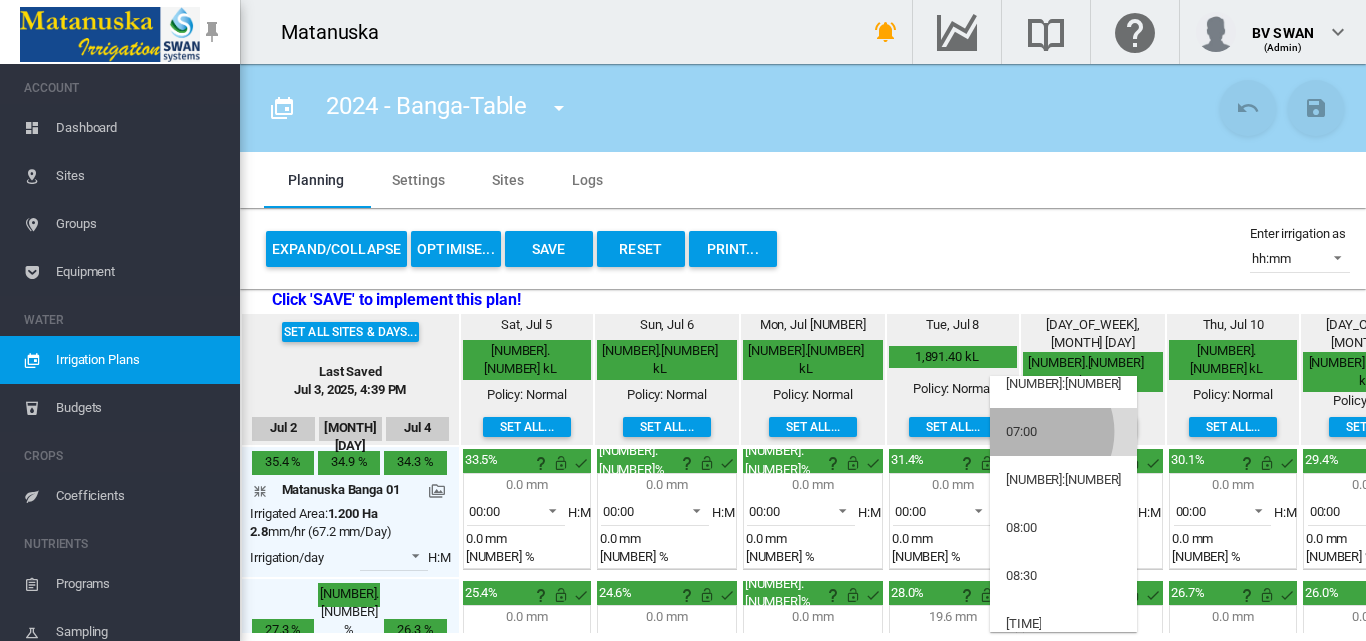click on "07:00" at bounding box center [1021, 432] 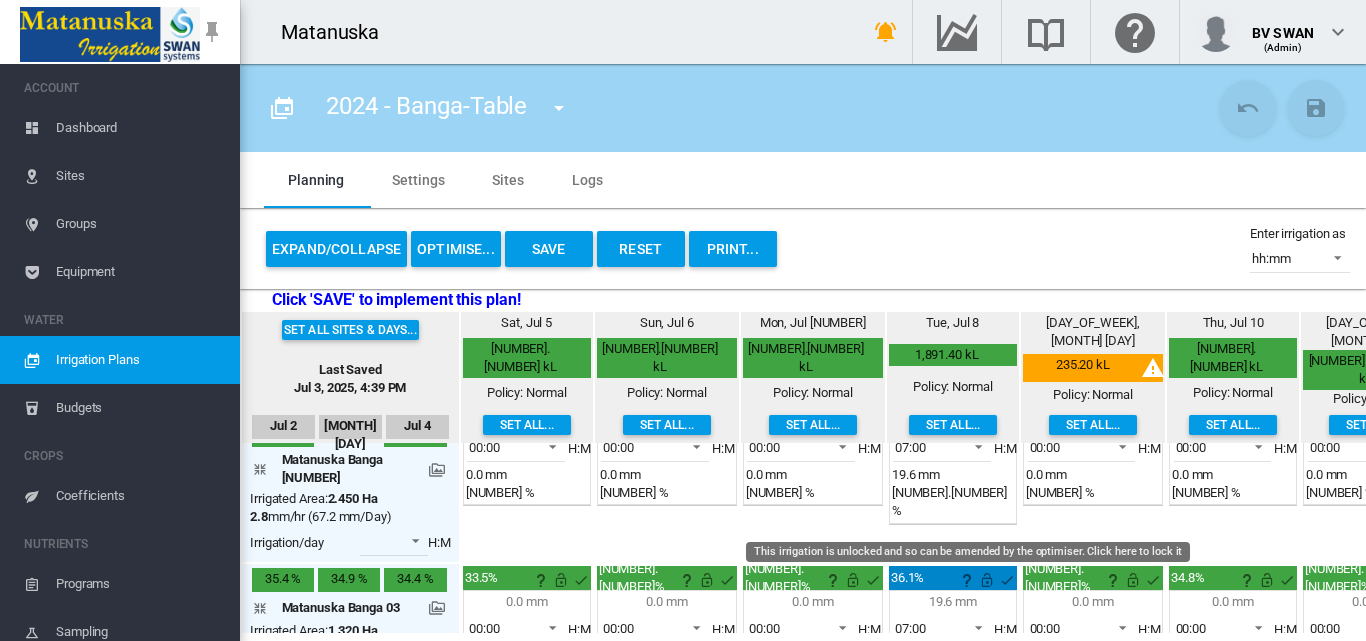 scroll, scrollTop: 200, scrollLeft: 0, axis: vertical 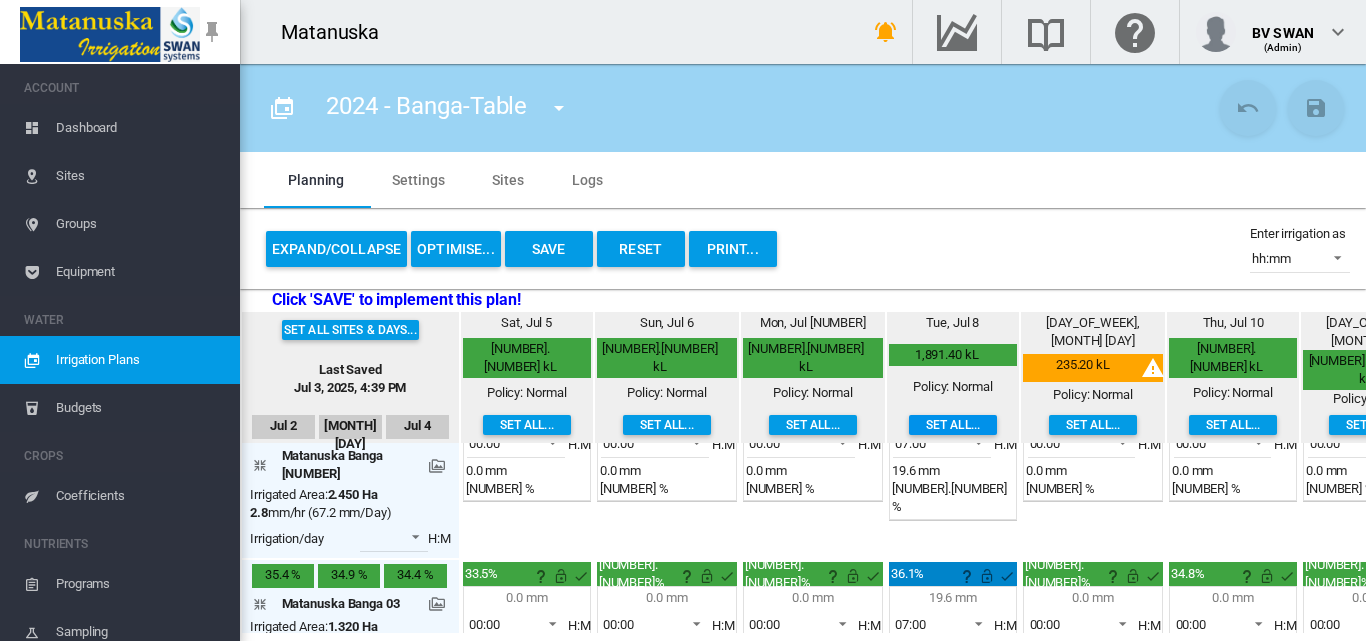 click on "Set all..." at bounding box center (527, 425) 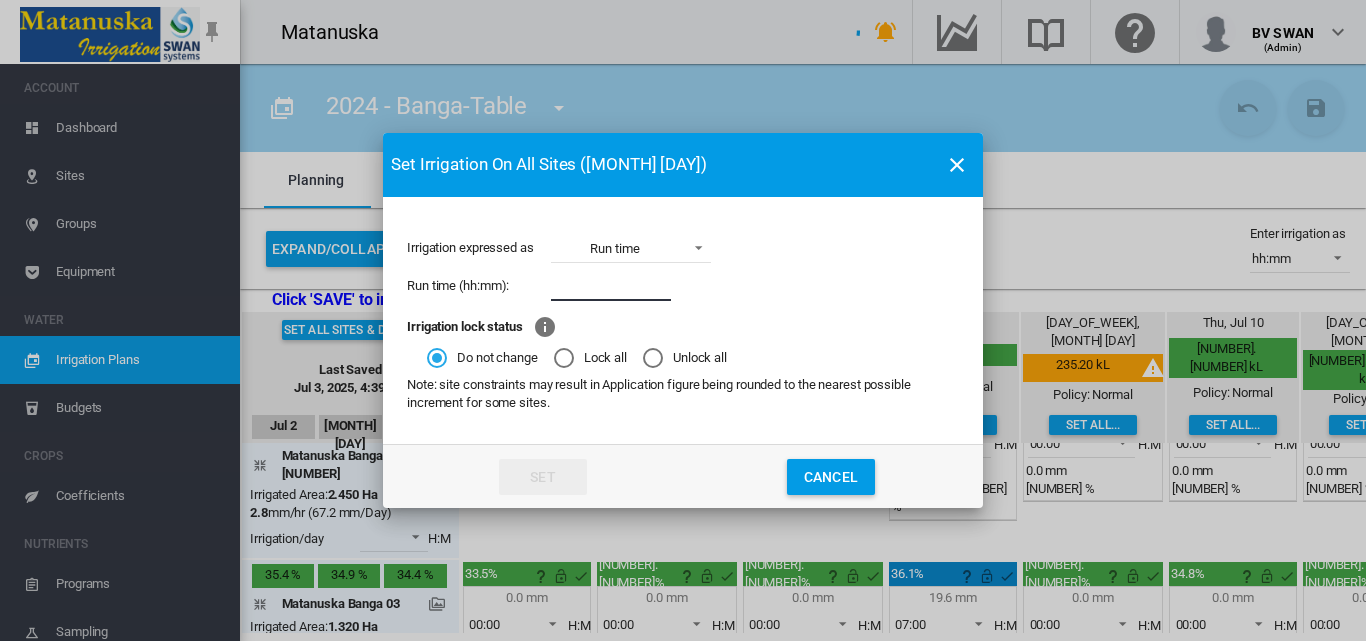 click at bounding box center (611, 286) 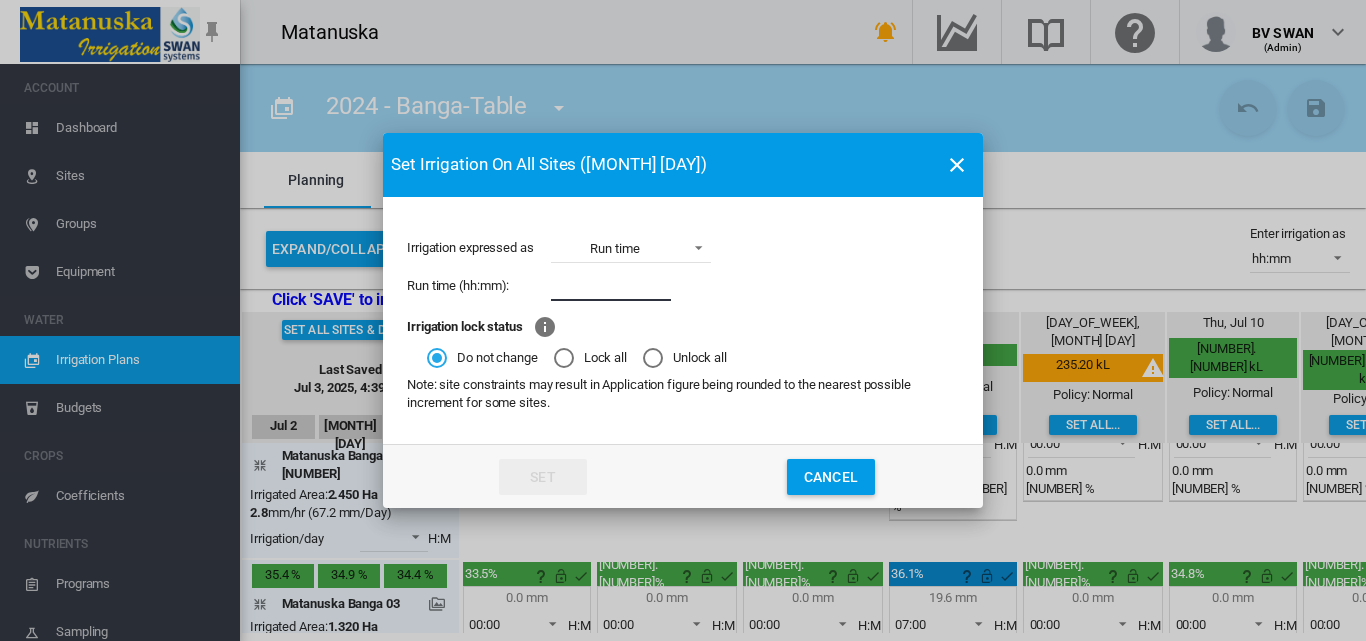 type on "*****" 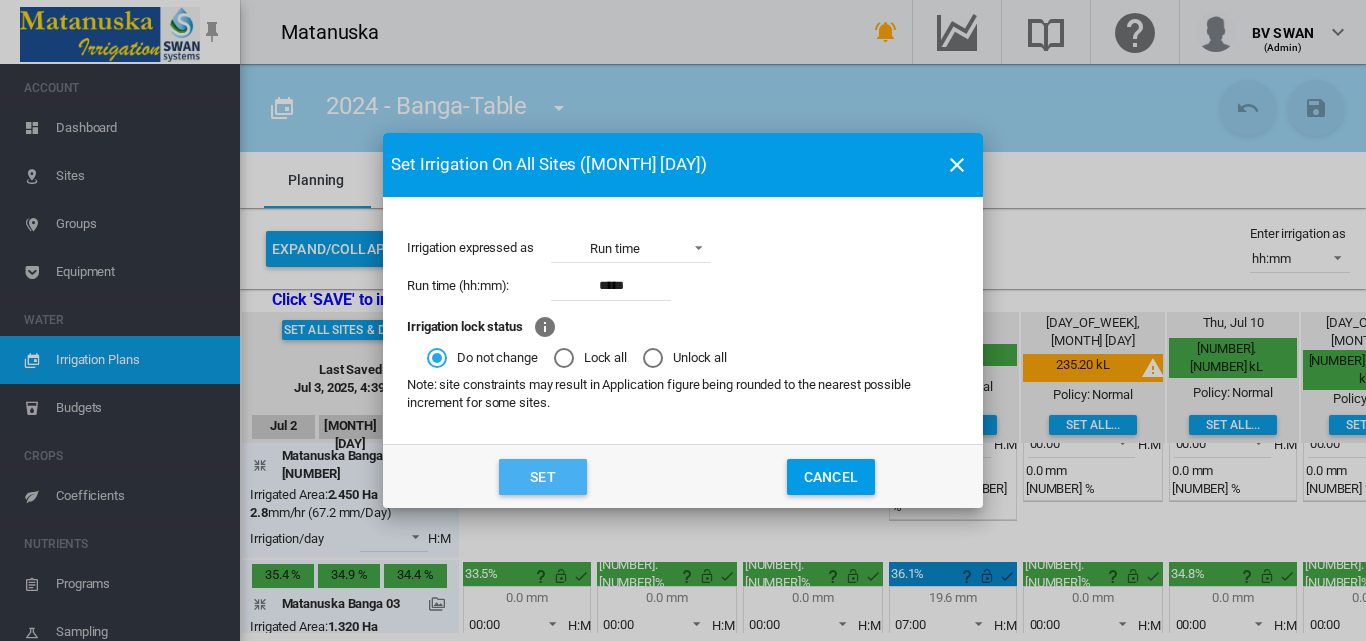 click on "Set" at bounding box center (543, 477) 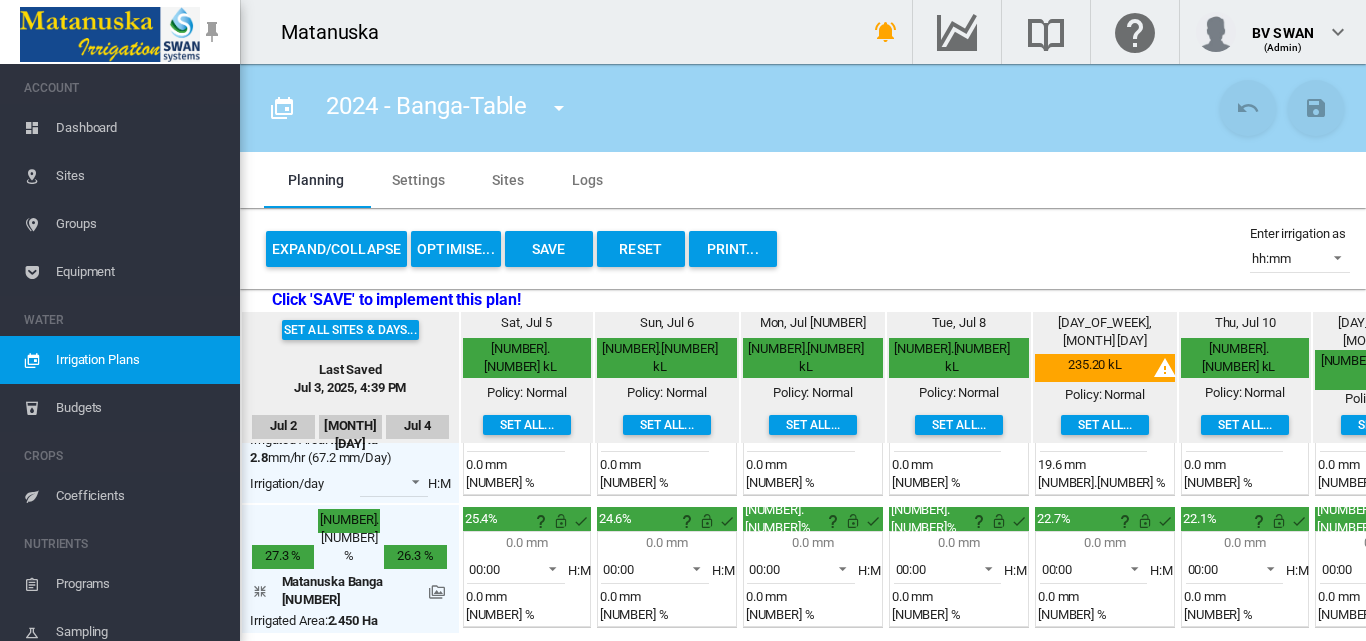 scroll, scrollTop: 0, scrollLeft: 0, axis: both 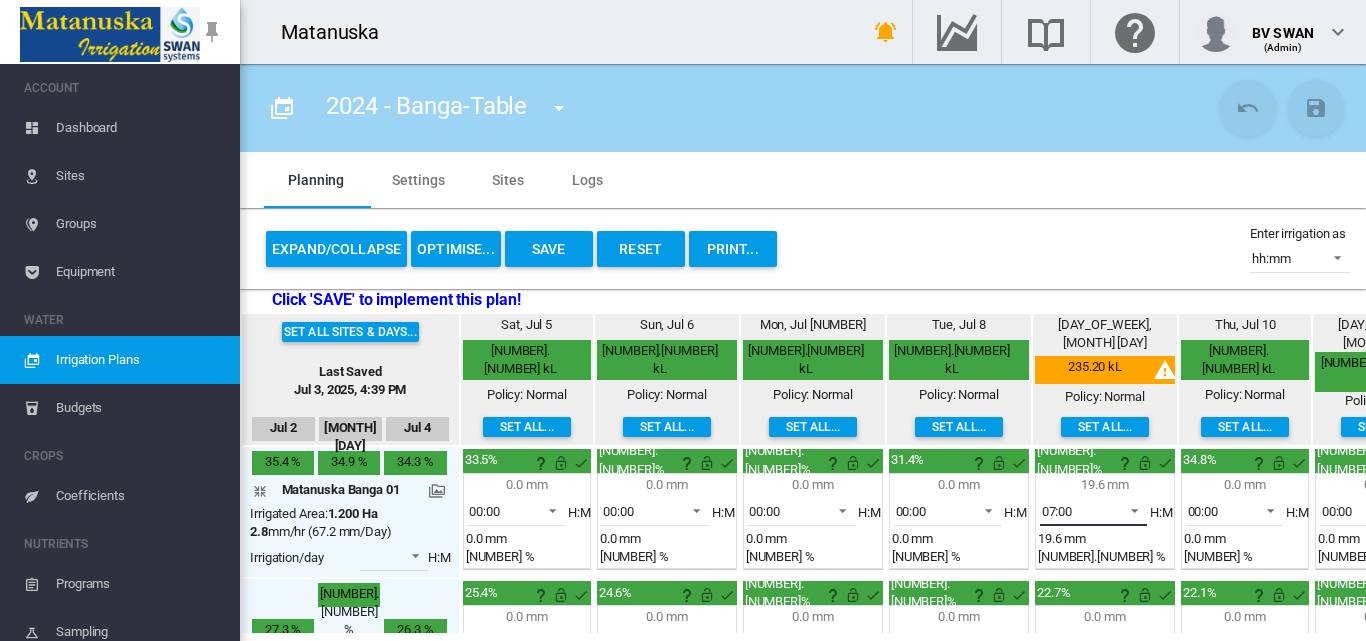 click at bounding box center [1129, 509] 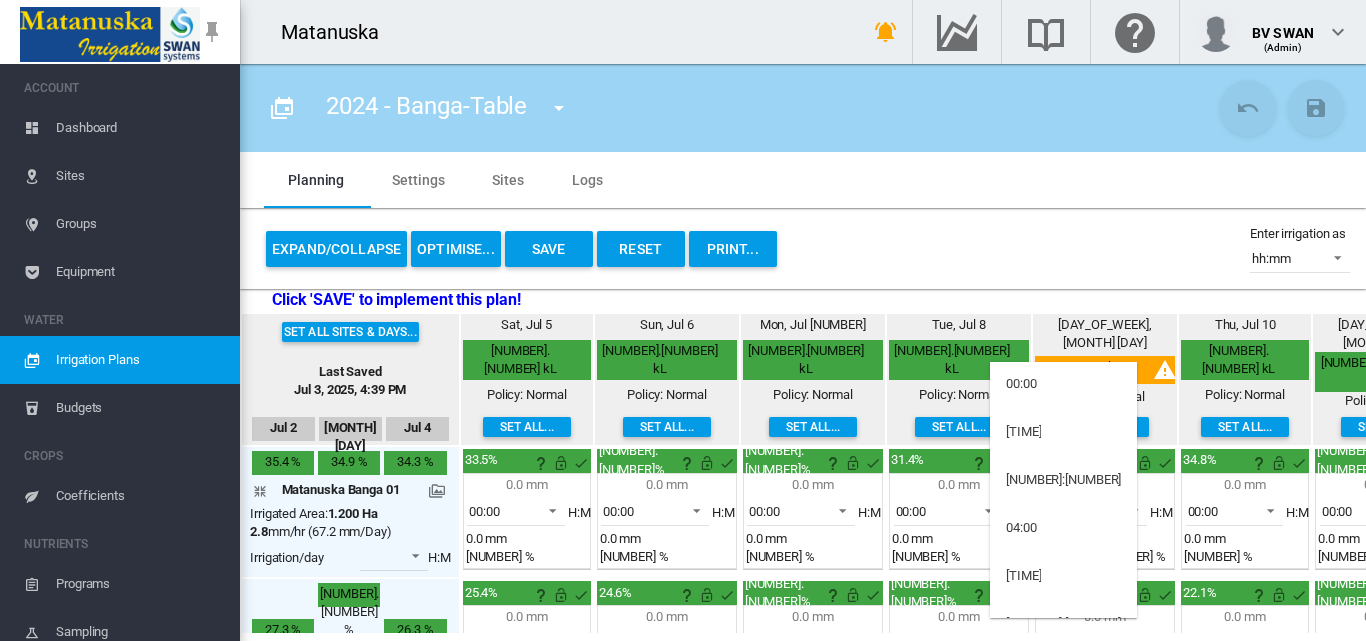 scroll, scrollTop: 0, scrollLeft: 0, axis: both 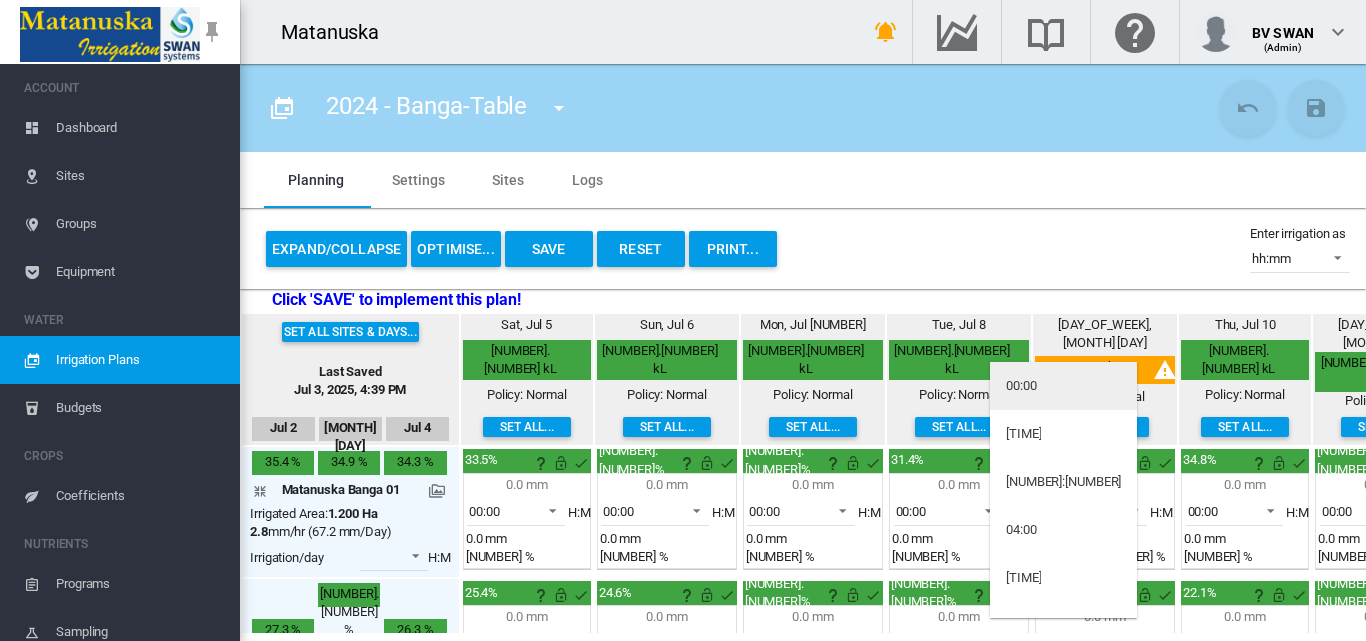 click on "00:00" at bounding box center [1063, 386] 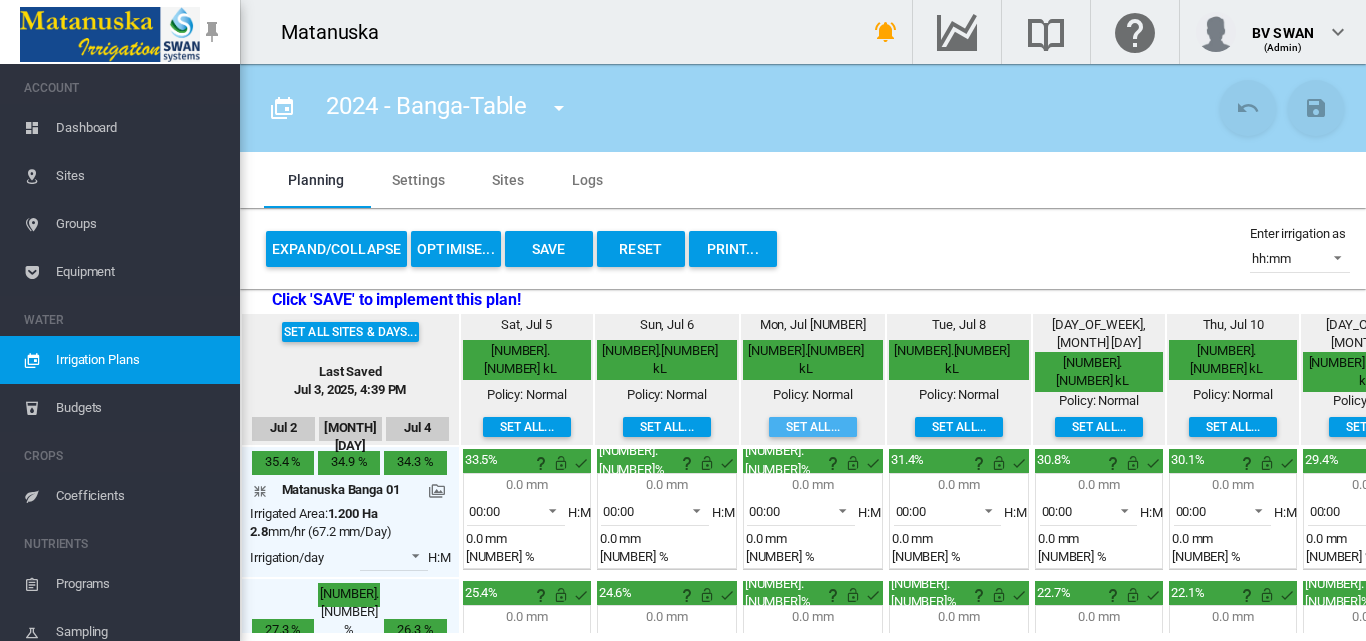 click on "Set all..." at bounding box center [527, 427] 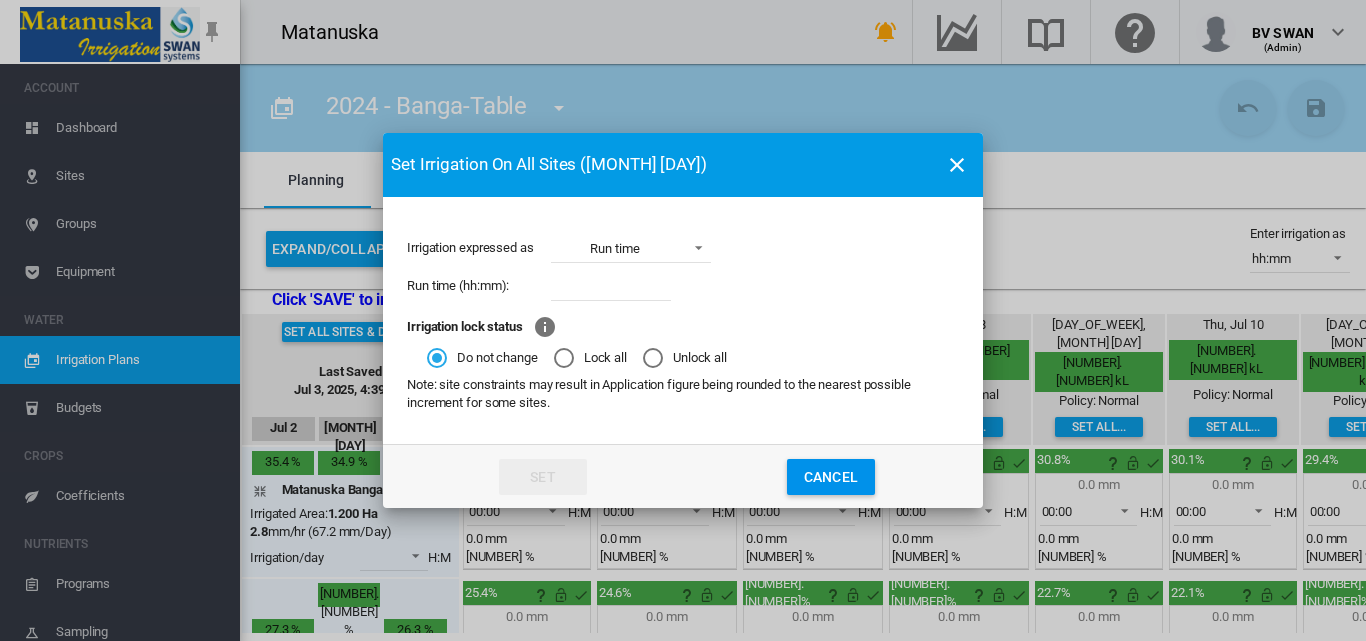 click at bounding box center (611, 286) 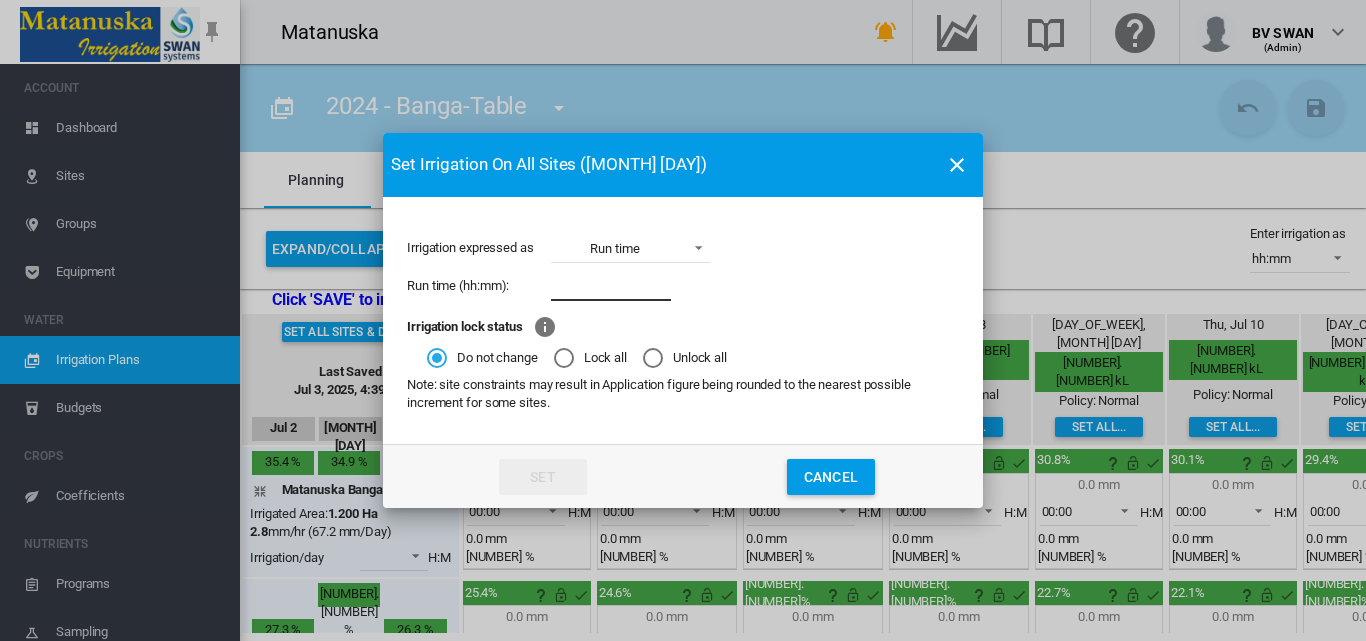 type on "****" 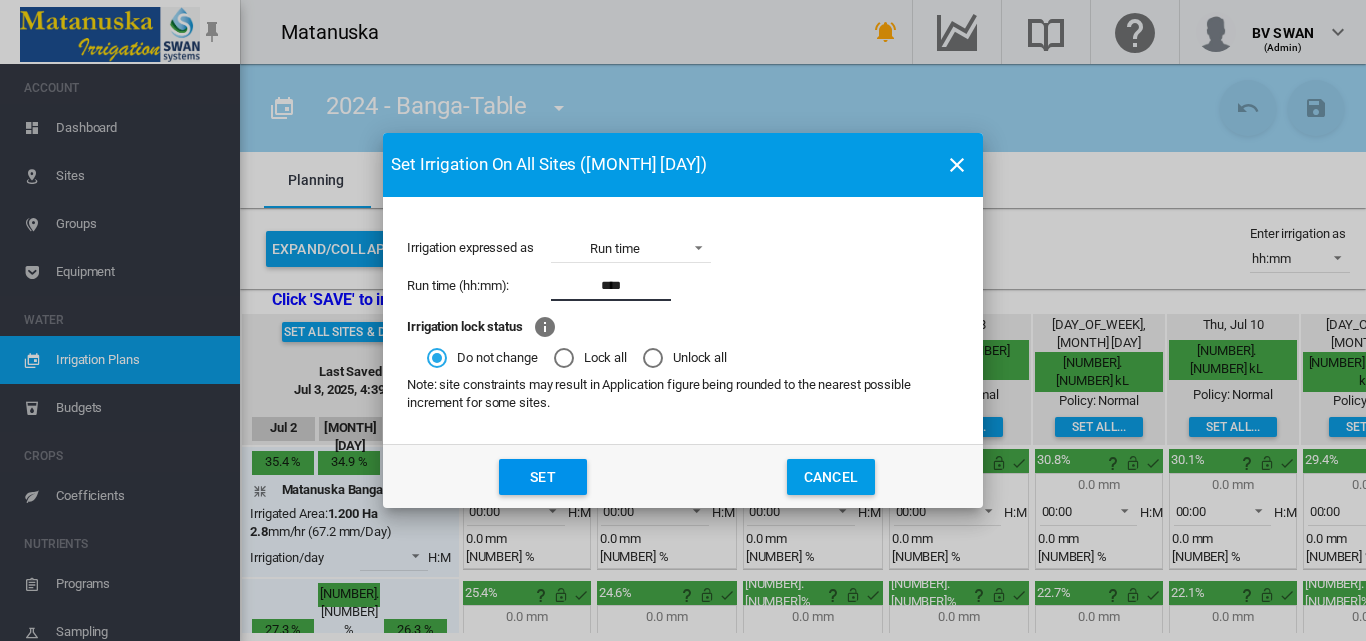 click on "Set" at bounding box center (543, 477) 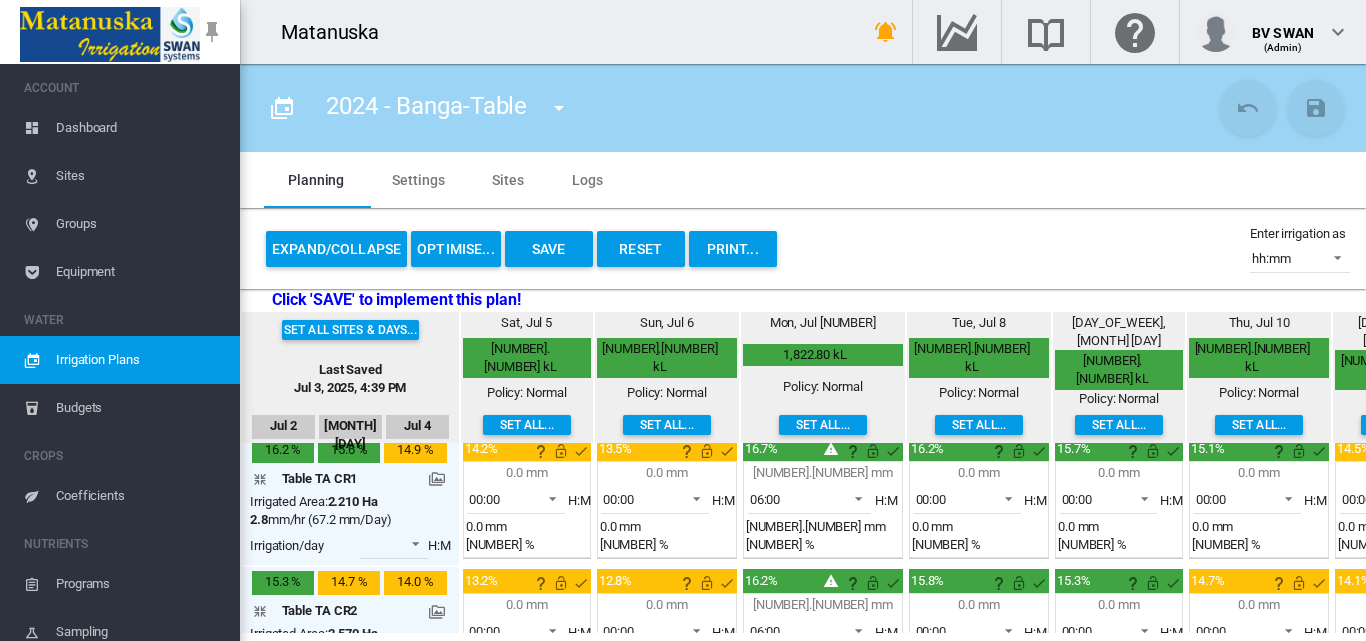 scroll, scrollTop: 612, scrollLeft: 0, axis: vertical 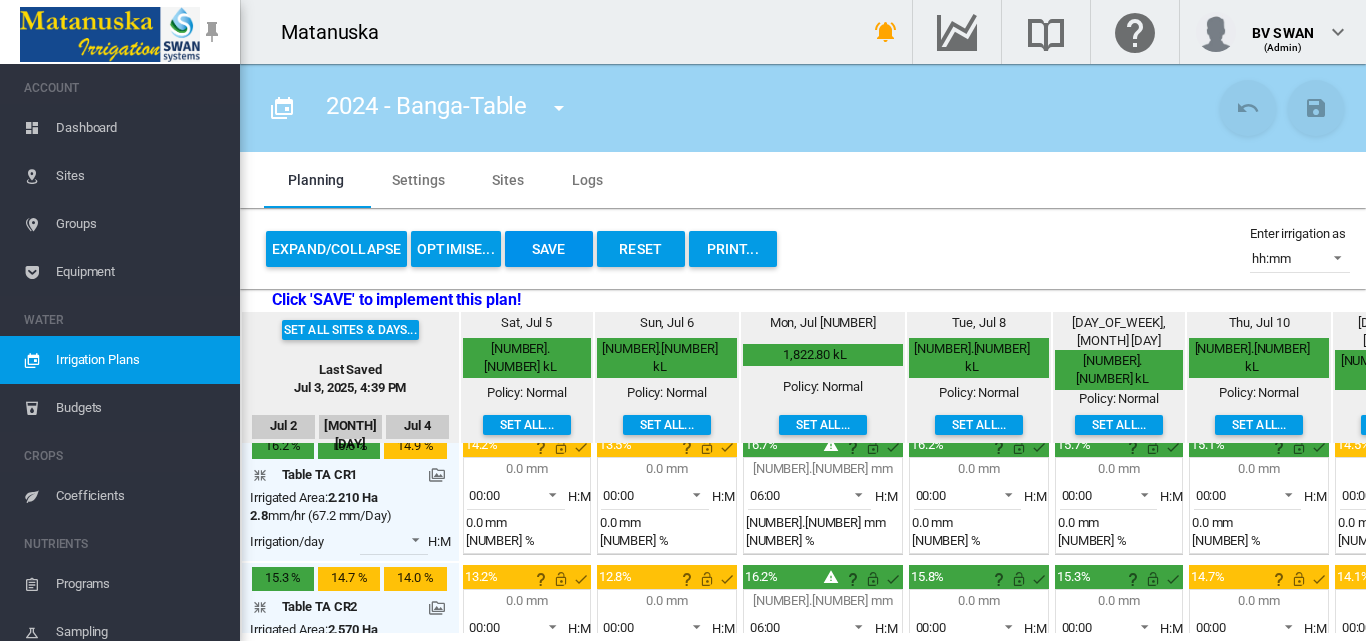 click on "Save" at bounding box center (549, 249) 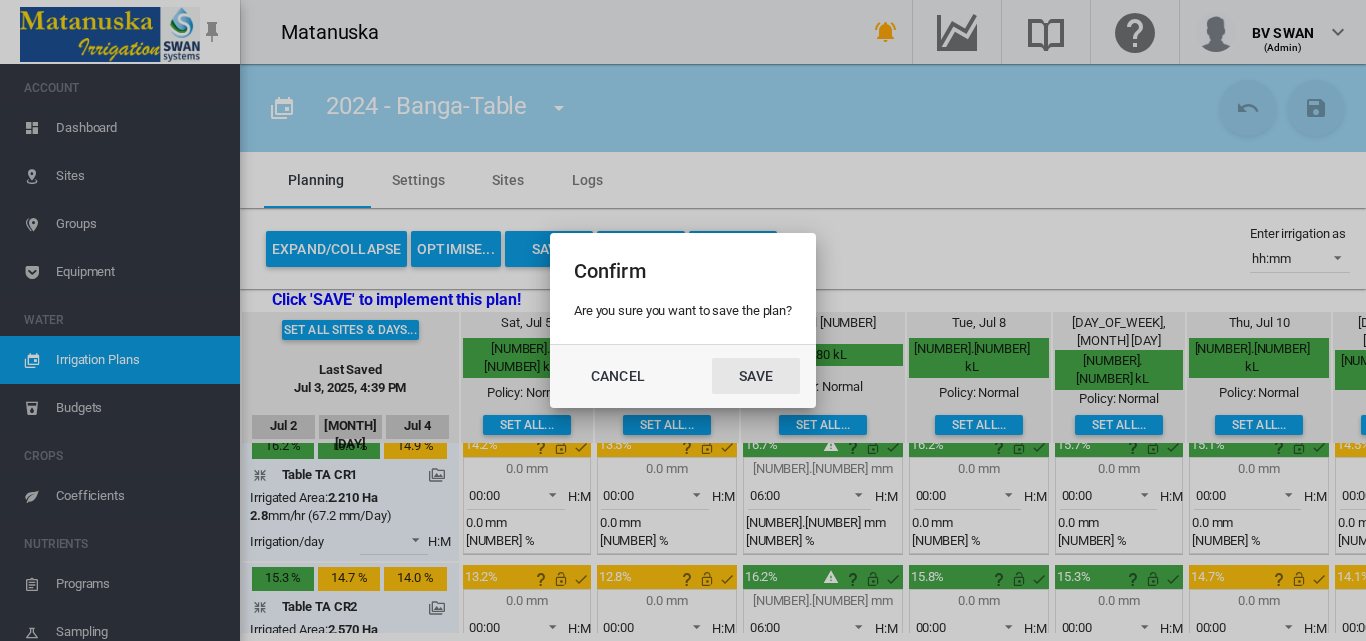 click on "Save" at bounding box center [756, 376] 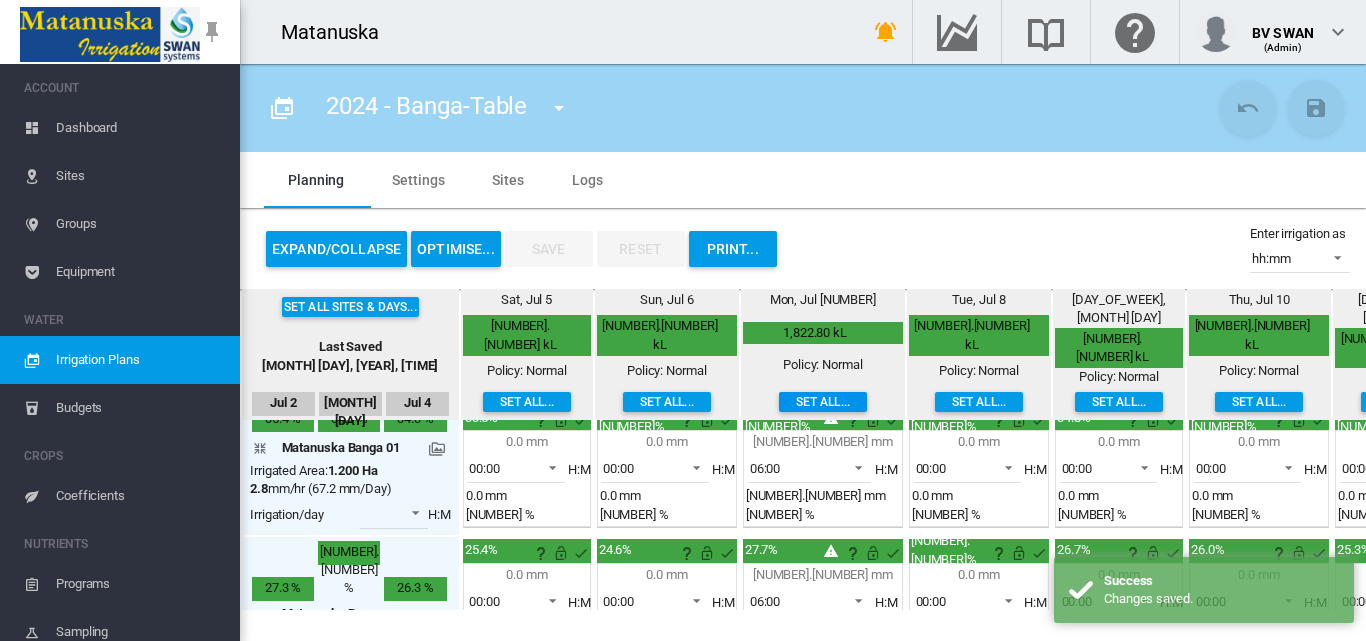 scroll, scrollTop: 0, scrollLeft: 0, axis: both 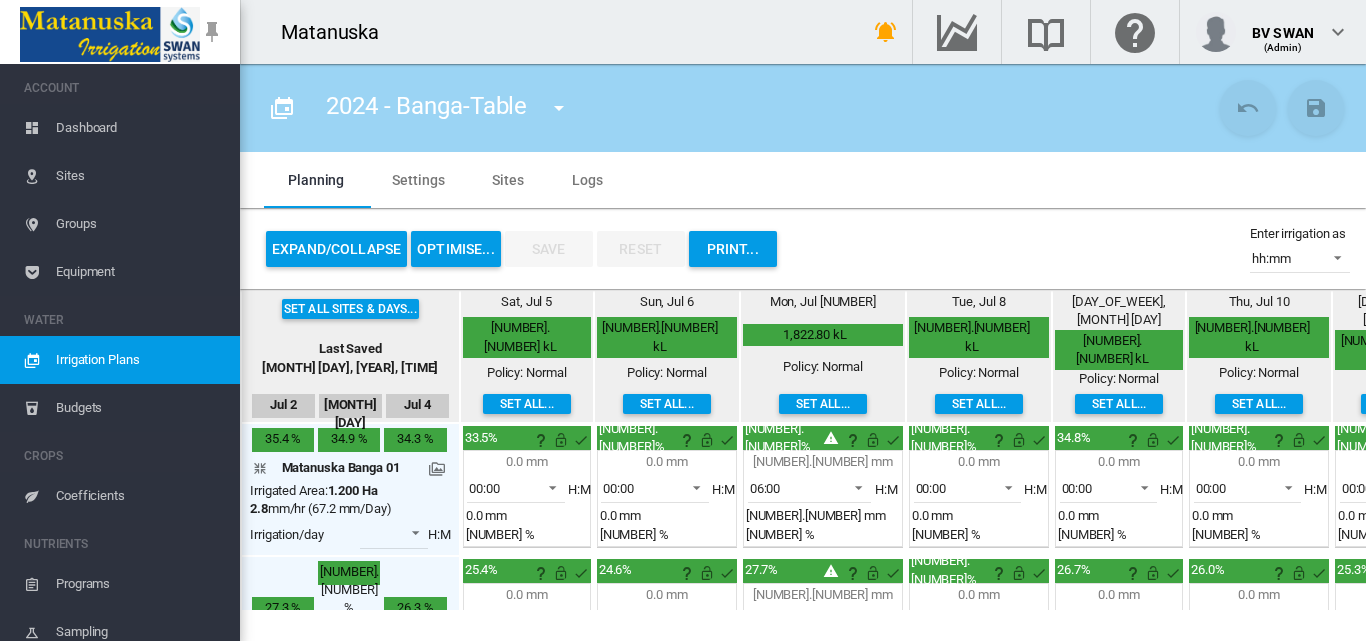 click at bounding box center [559, 108] 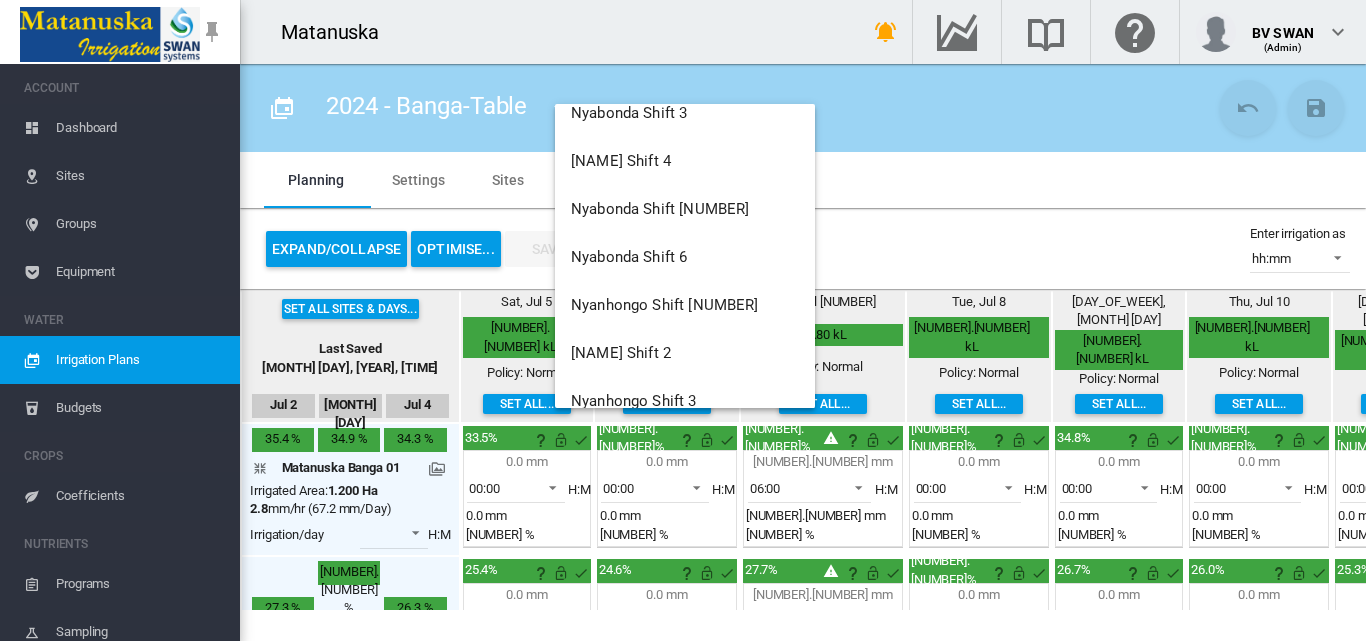 scroll, scrollTop: 1000, scrollLeft: 0, axis: vertical 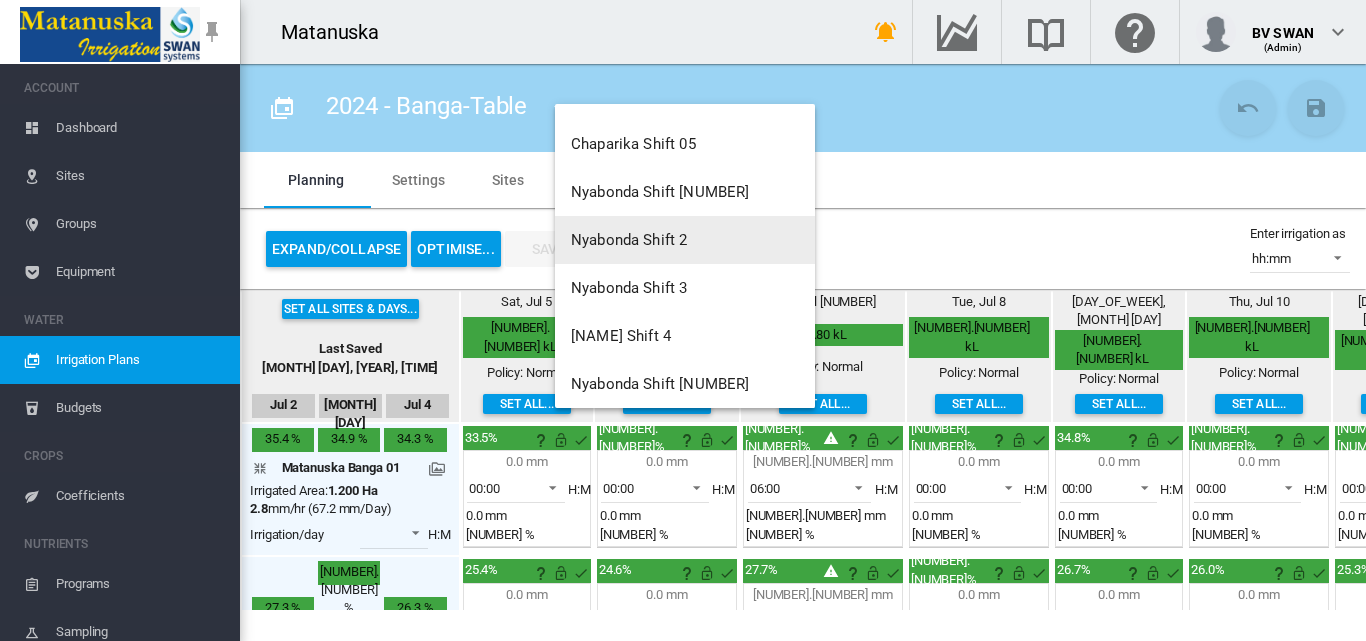 click on "Nyabonda Shift 2" at bounding box center [629, 240] 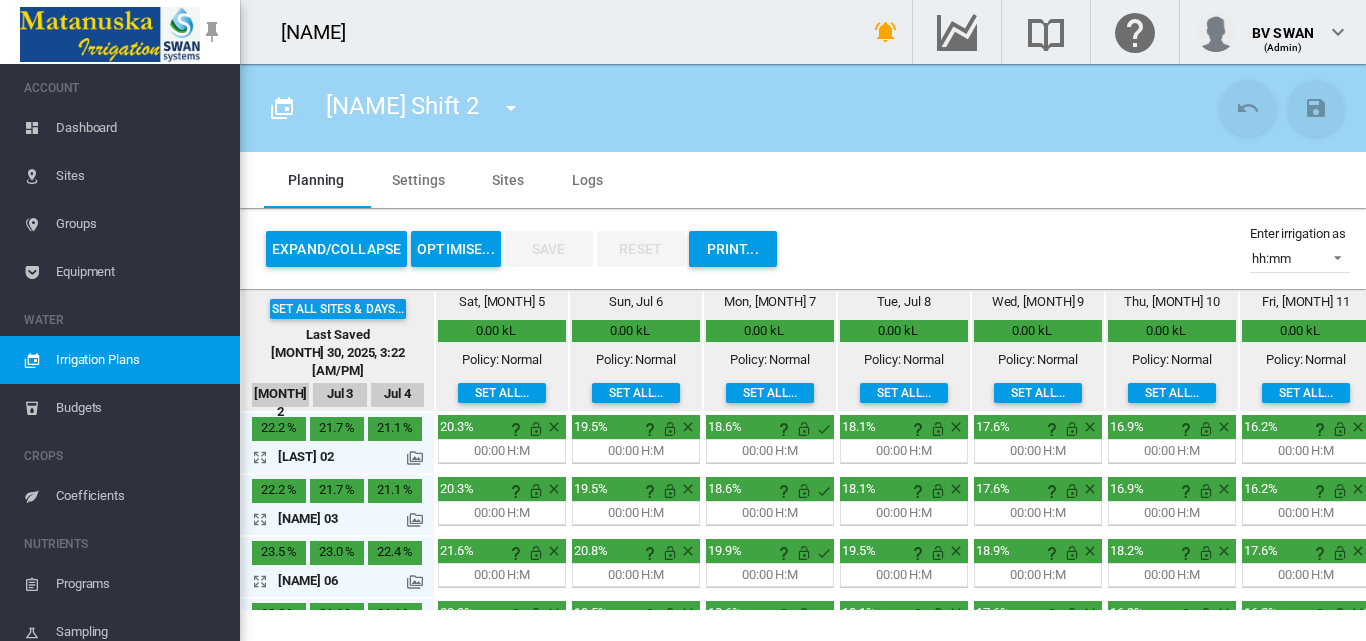 scroll, scrollTop: 0, scrollLeft: 0, axis: both 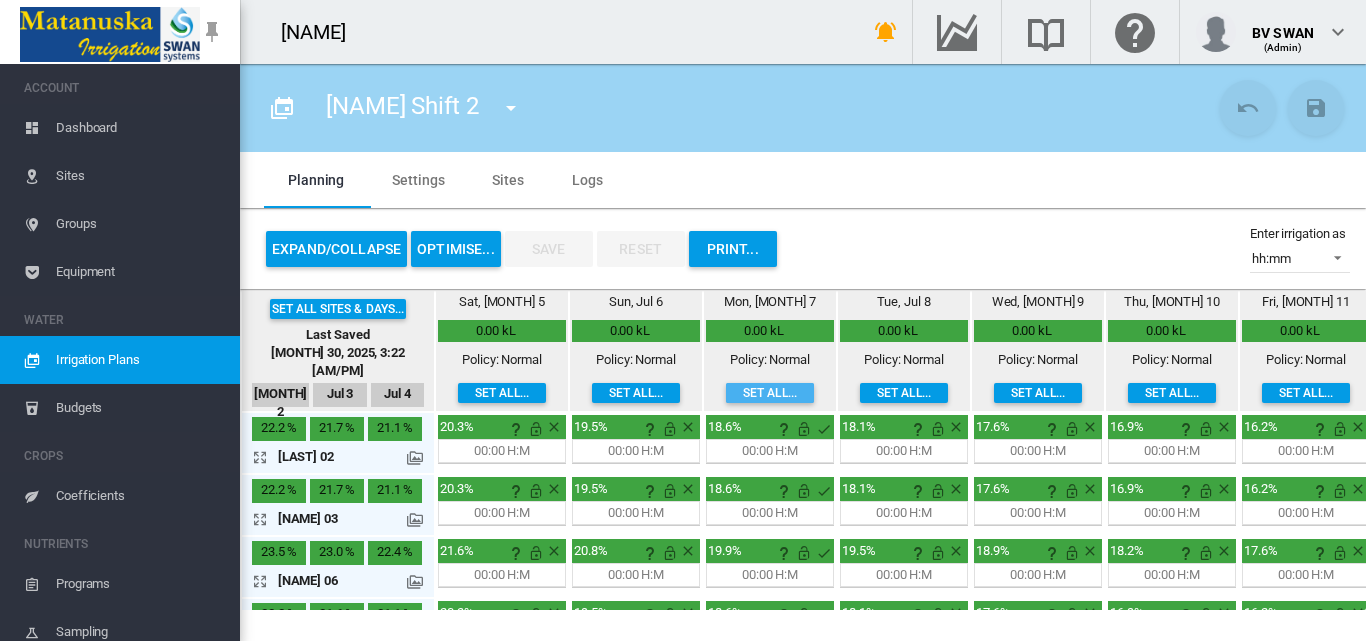 click on "Set all..." at bounding box center [502, 393] 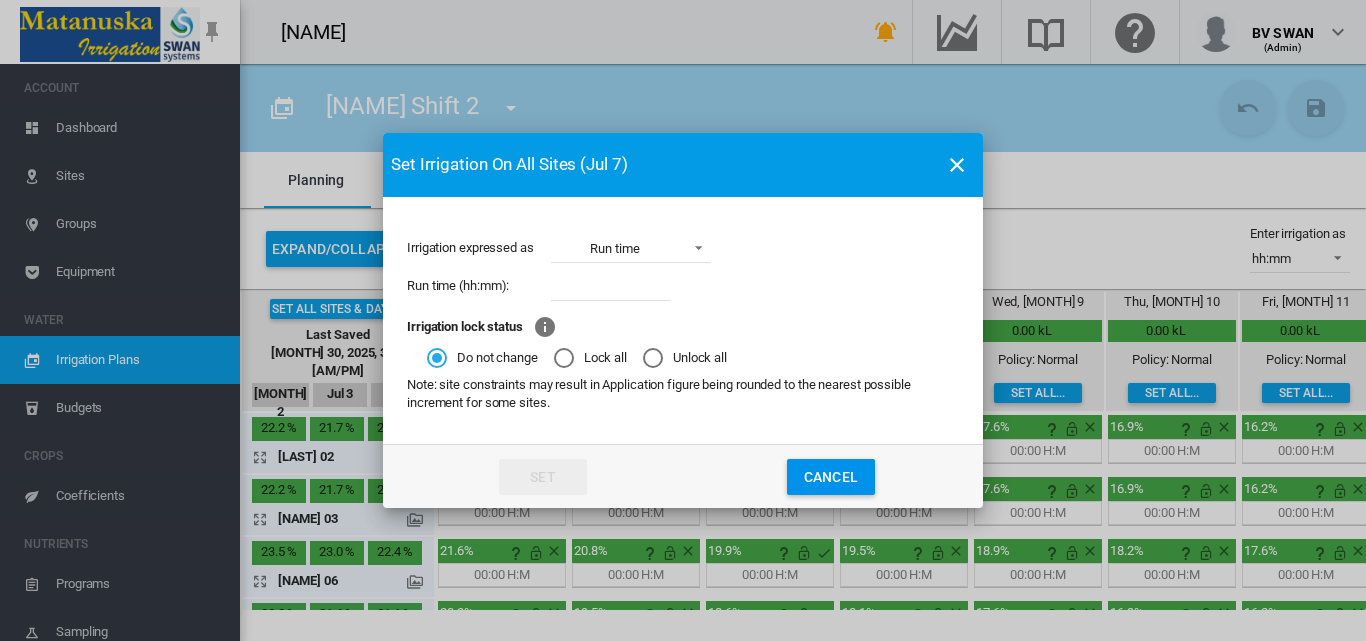 click at bounding box center (611, 286) 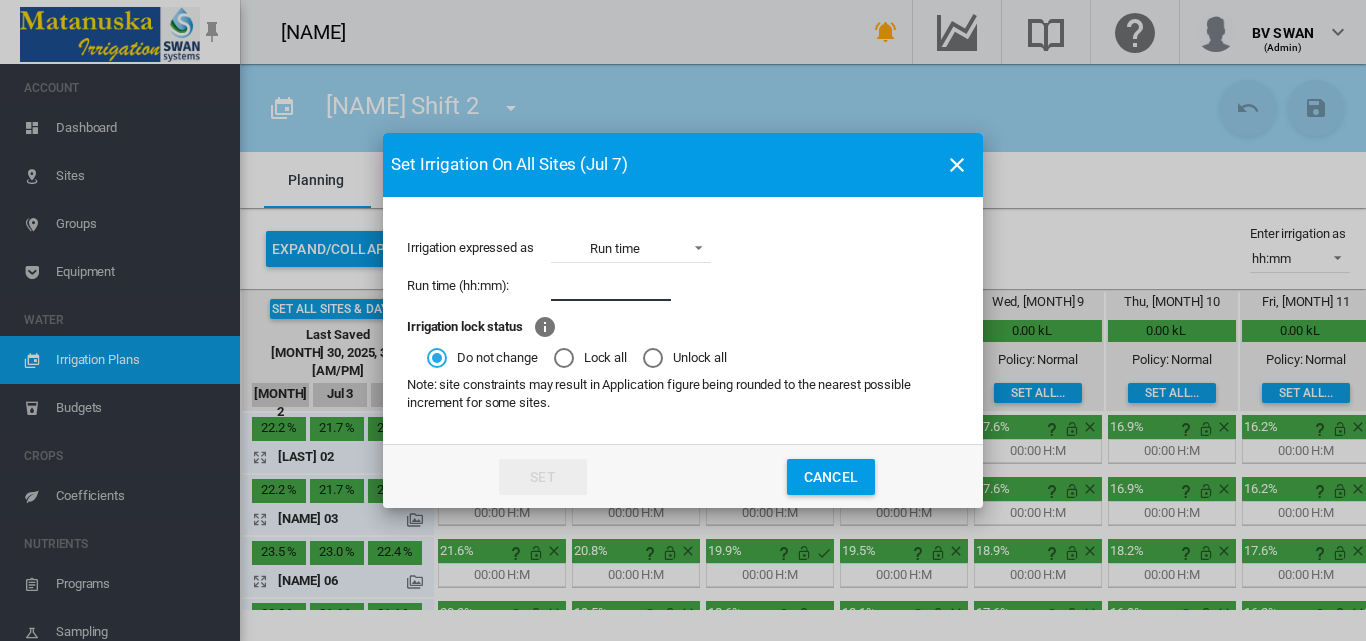 type on "****" 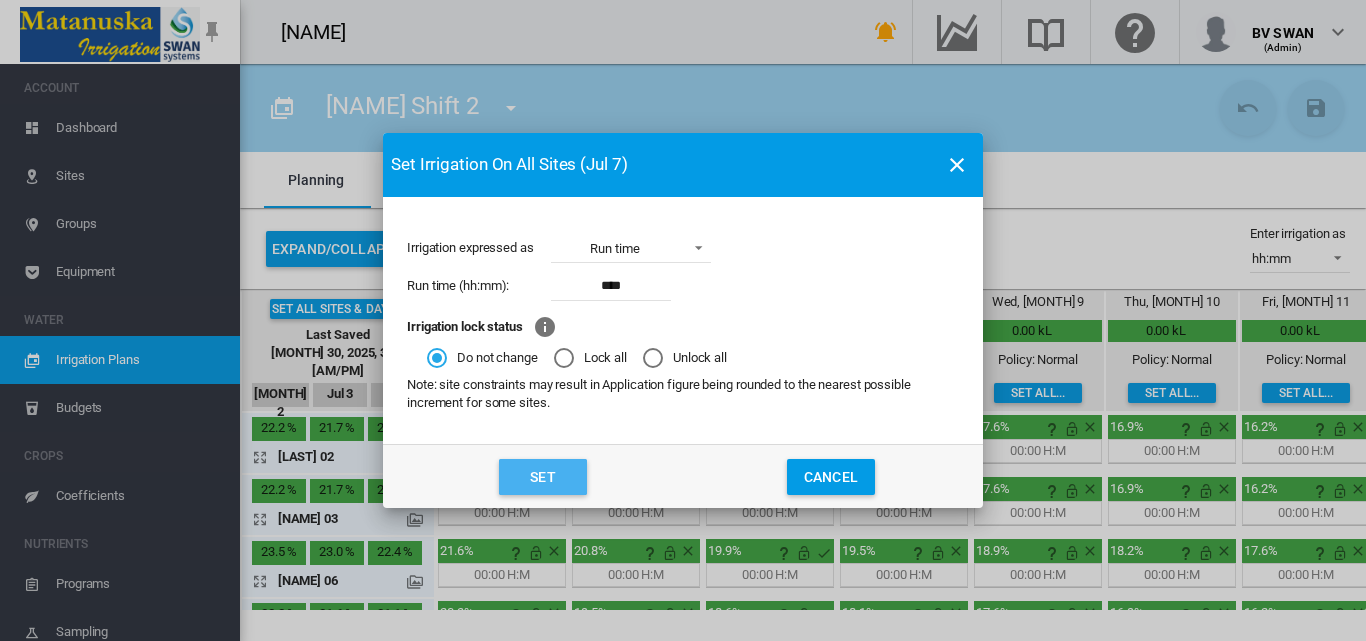 click on "Set" at bounding box center (543, 477) 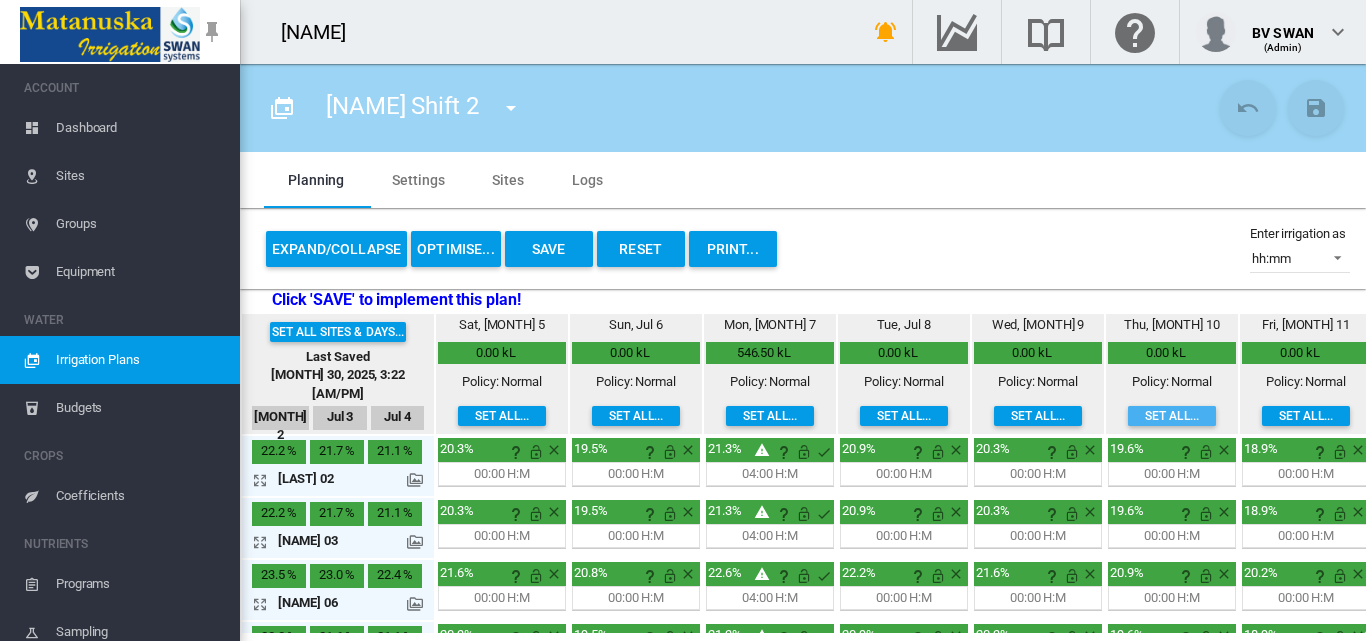 click on "Set all..." at bounding box center [502, 416] 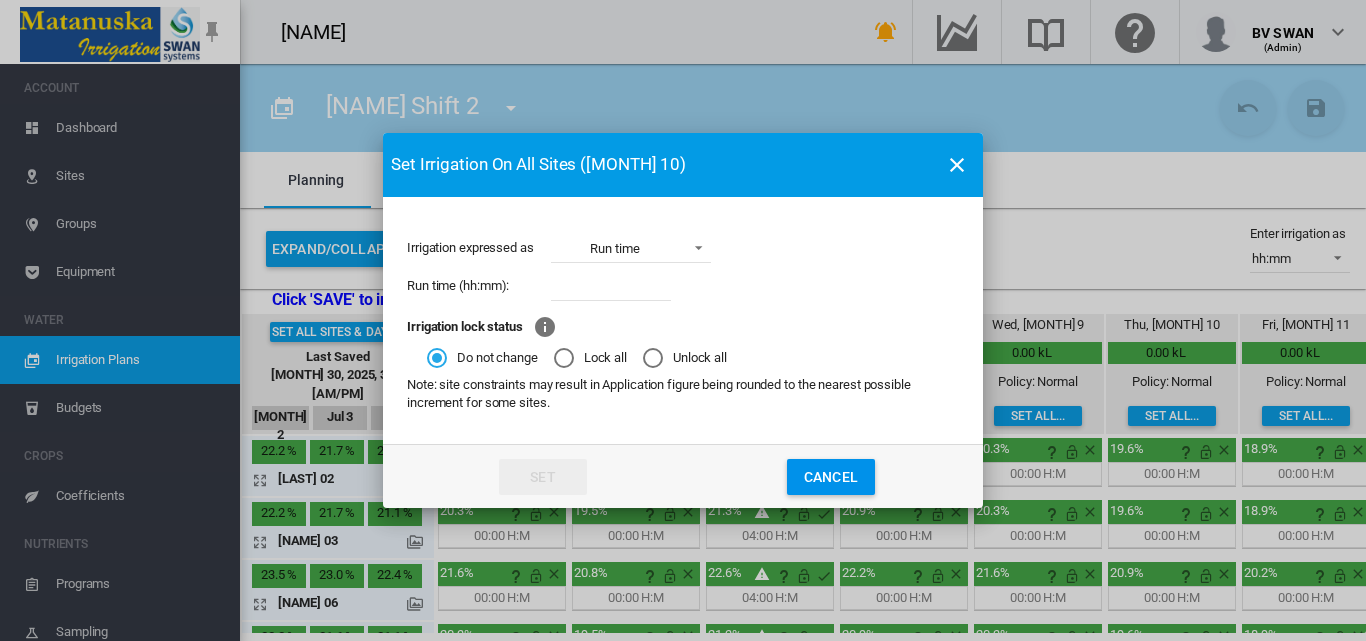 click at bounding box center (611, 286) 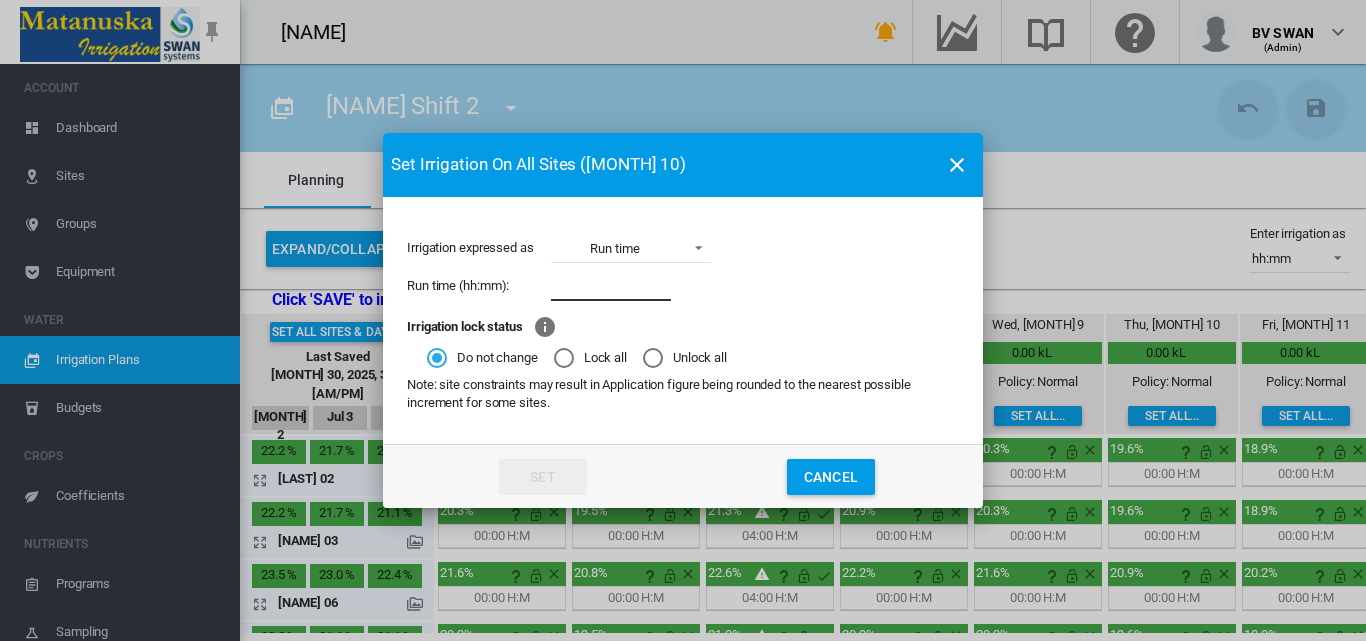 type on "****" 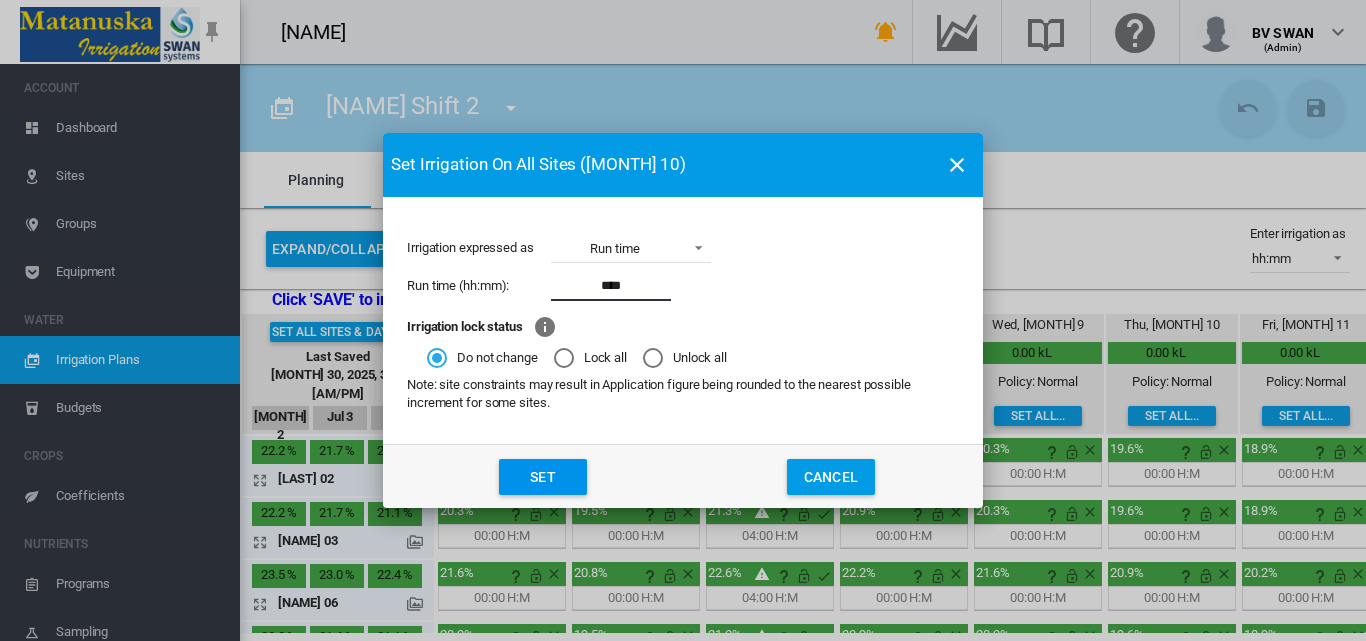 click on "Set" at bounding box center (543, 477) 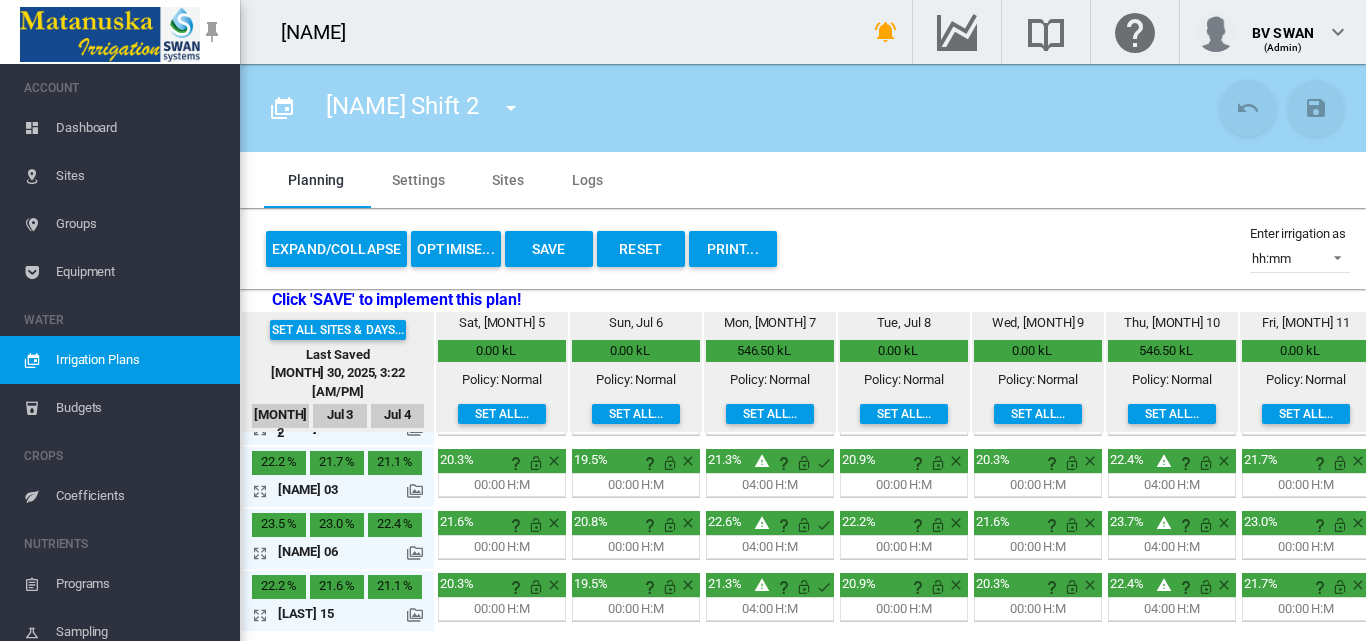 scroll, scrollTop: 0, scrollLeft: 0, axis: both 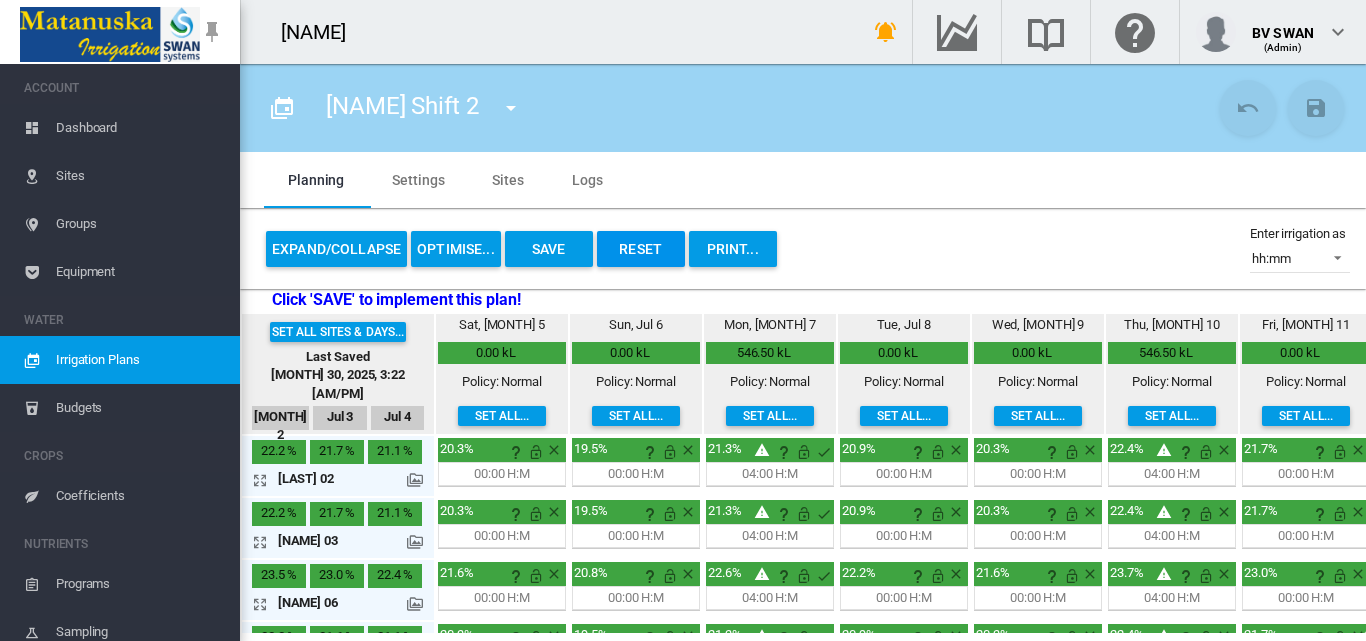 click on "Reset" at bounding box center [641, 249] 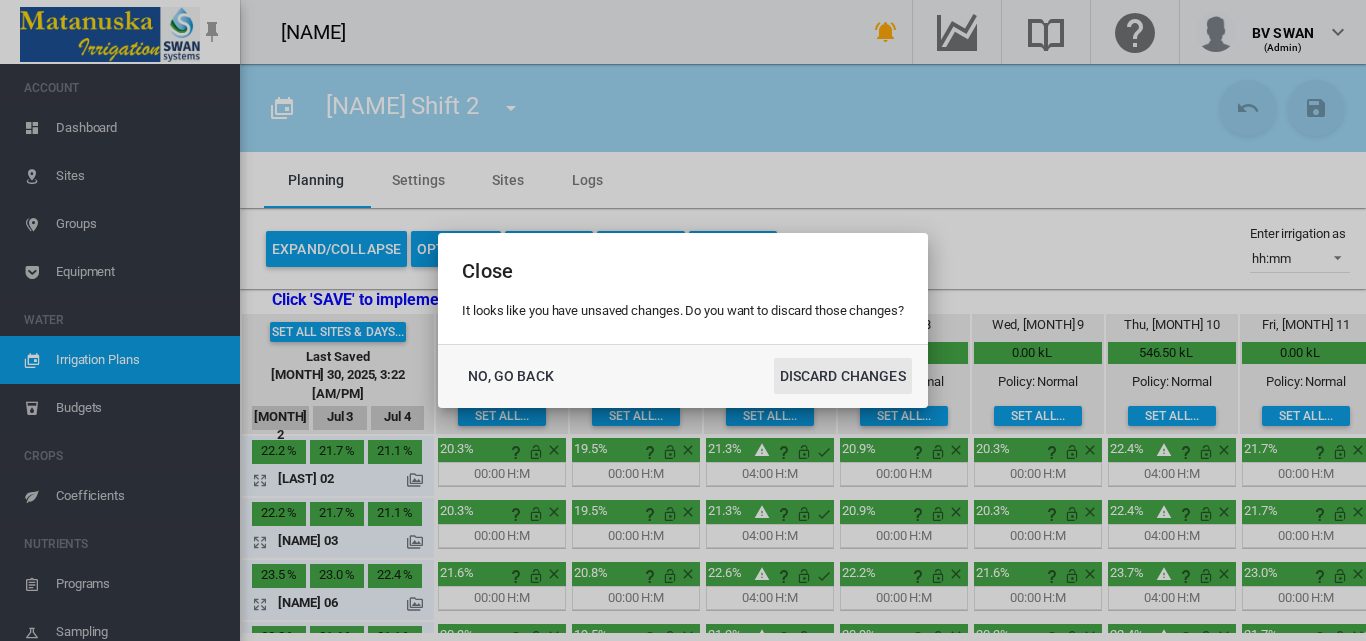 click on "DISCARD CHANGES" at bounding box center (843, 376) 